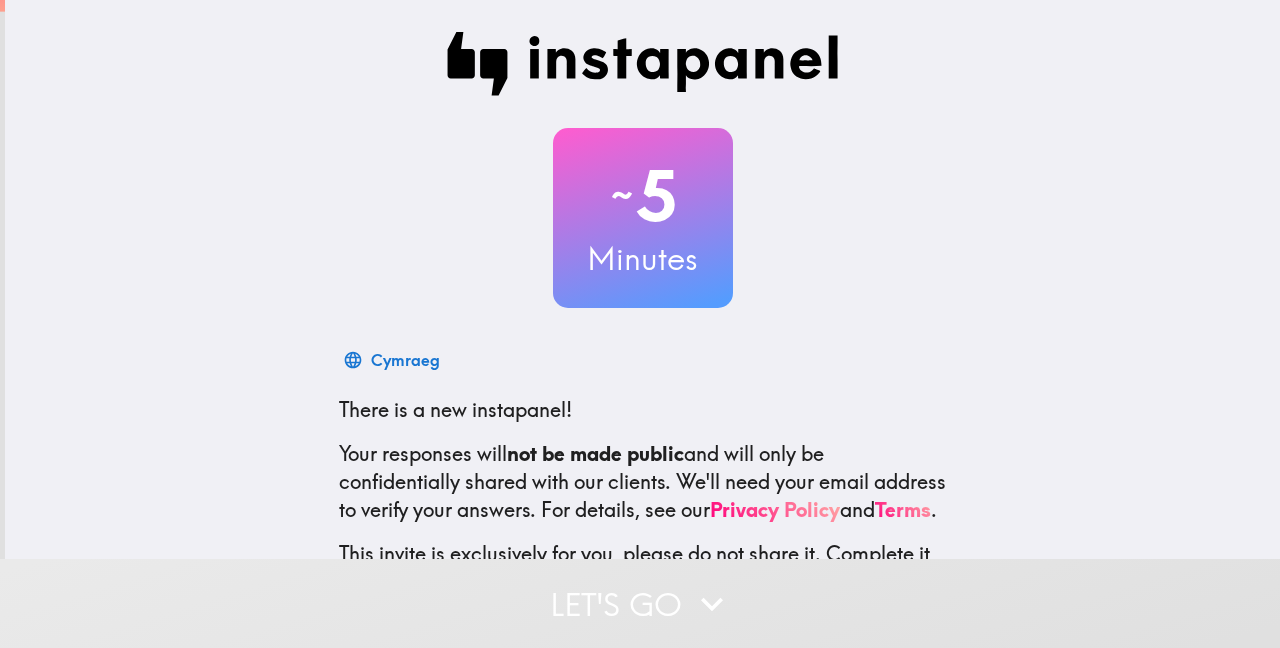 scroll, scrollTop: 0, scrollLeft: 0, axis: both 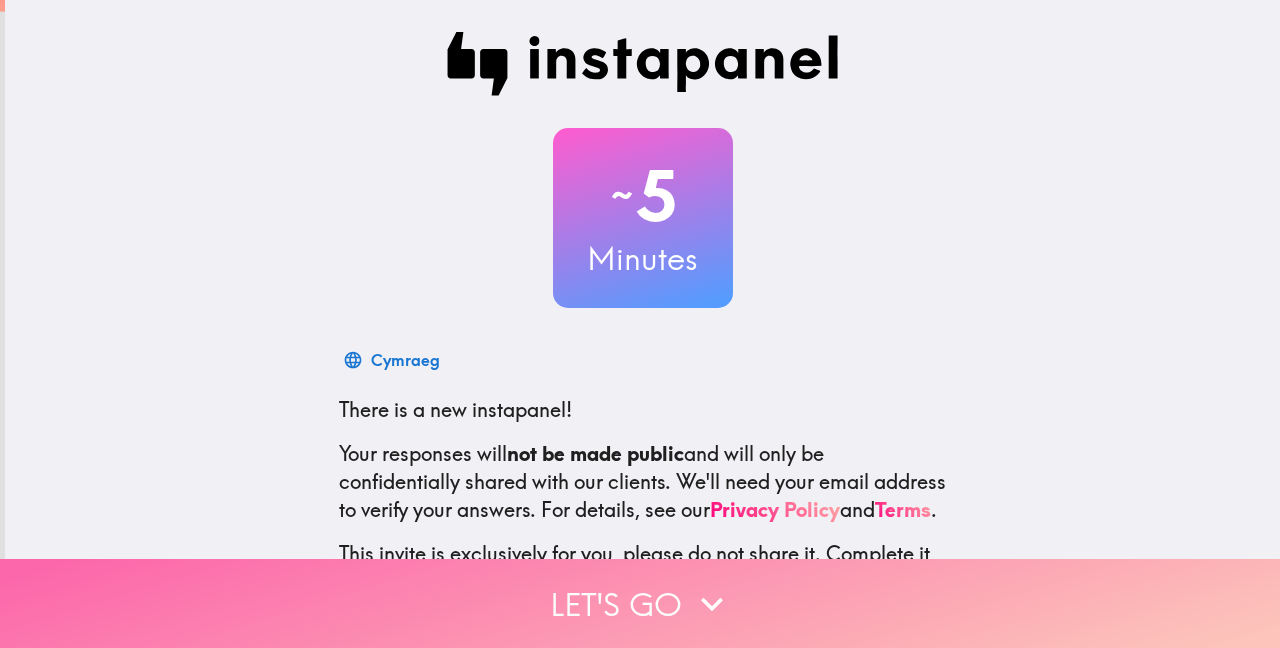 click on "Let's go" at bounding box center (640, 603) 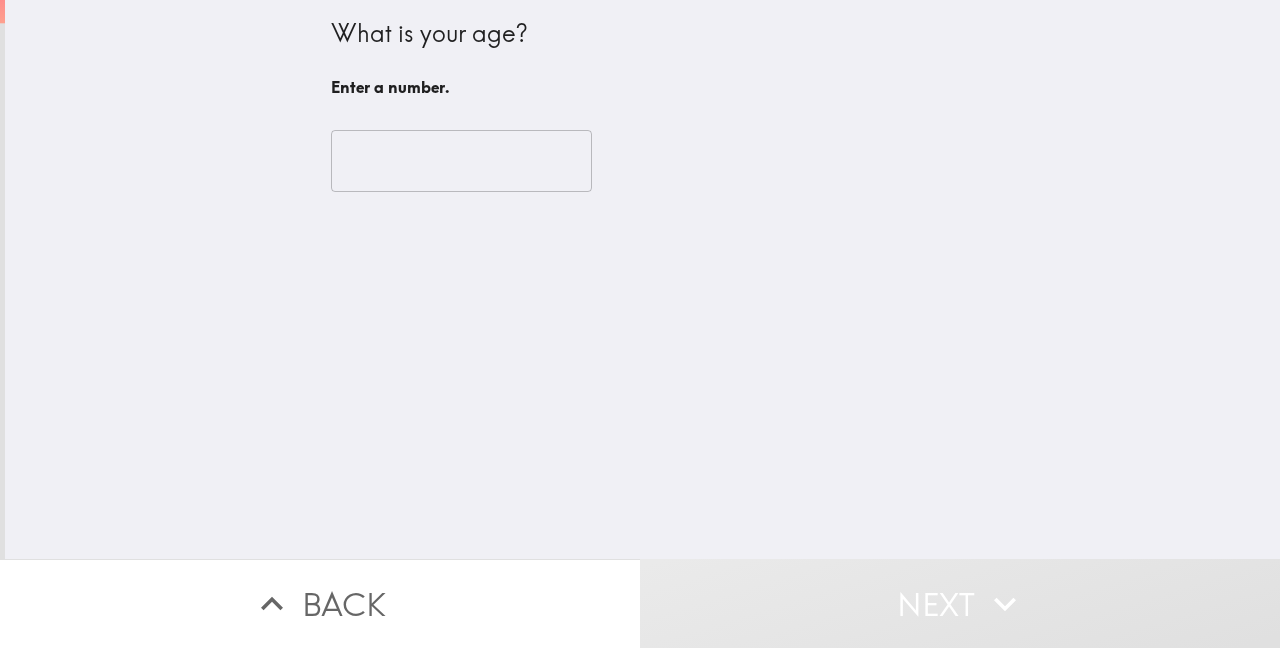 click at bounding box center [461, 161] 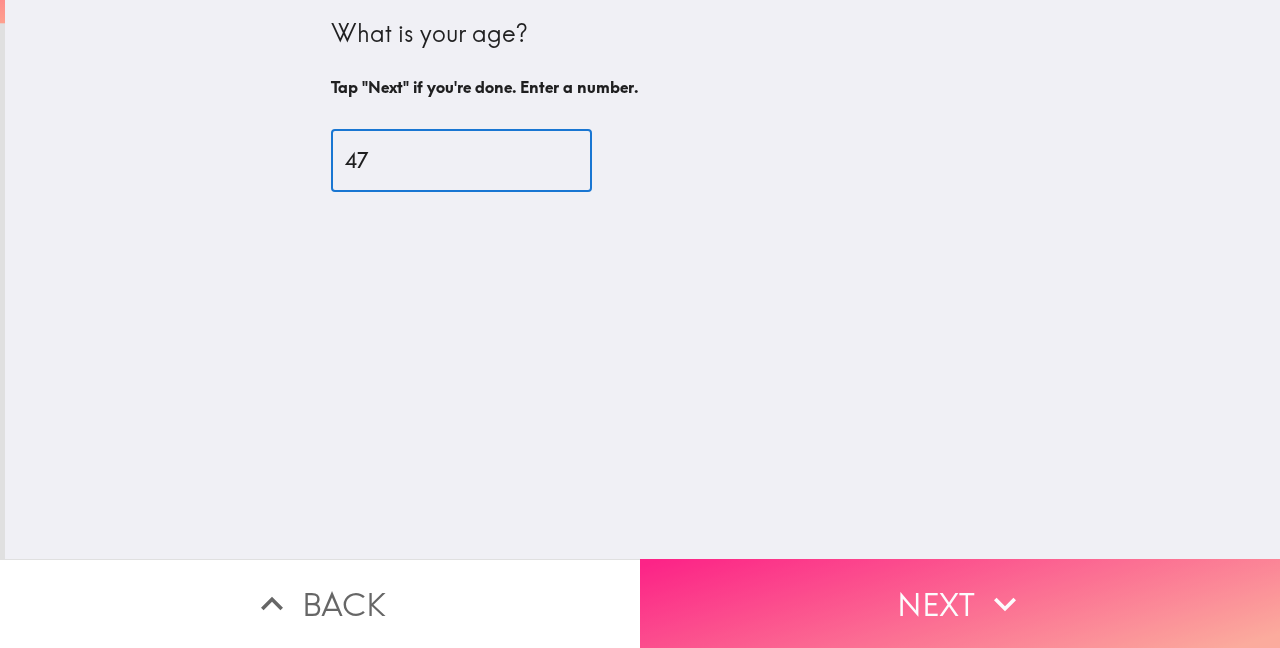 type on "47" 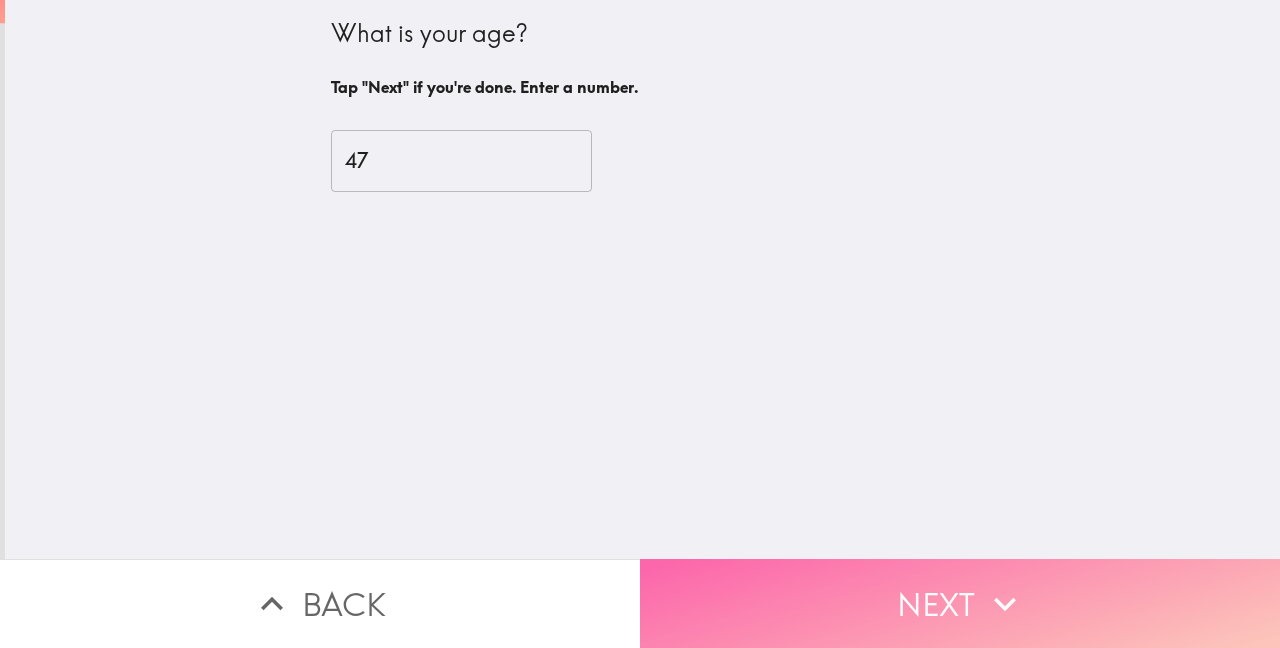 click 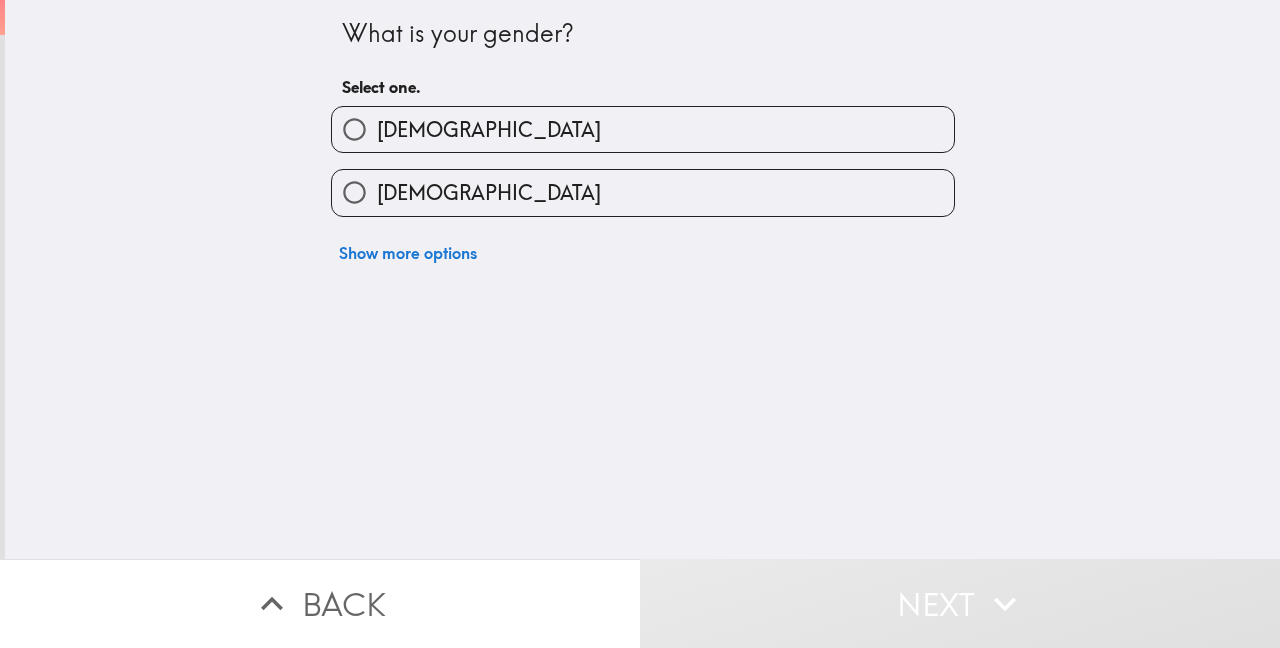 click on "[DEMOGRAPHIC_DATA]" at bounding box center (643, 129) 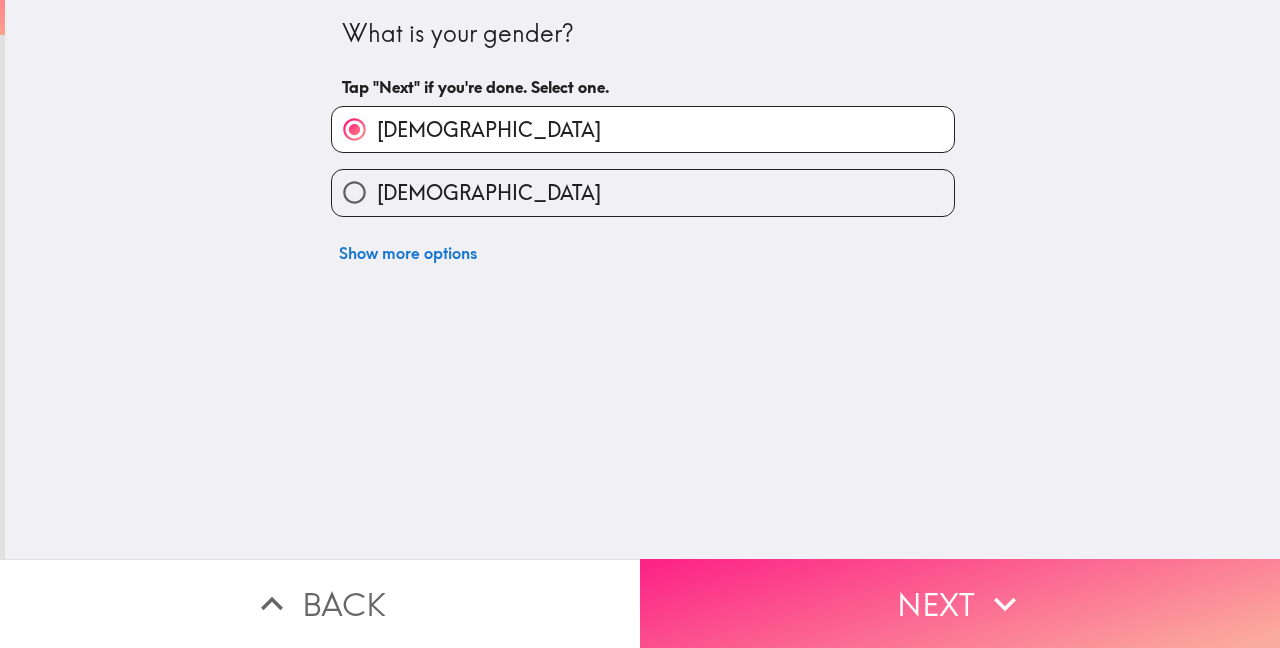 click on "Next" at bounding box center [960, 603] 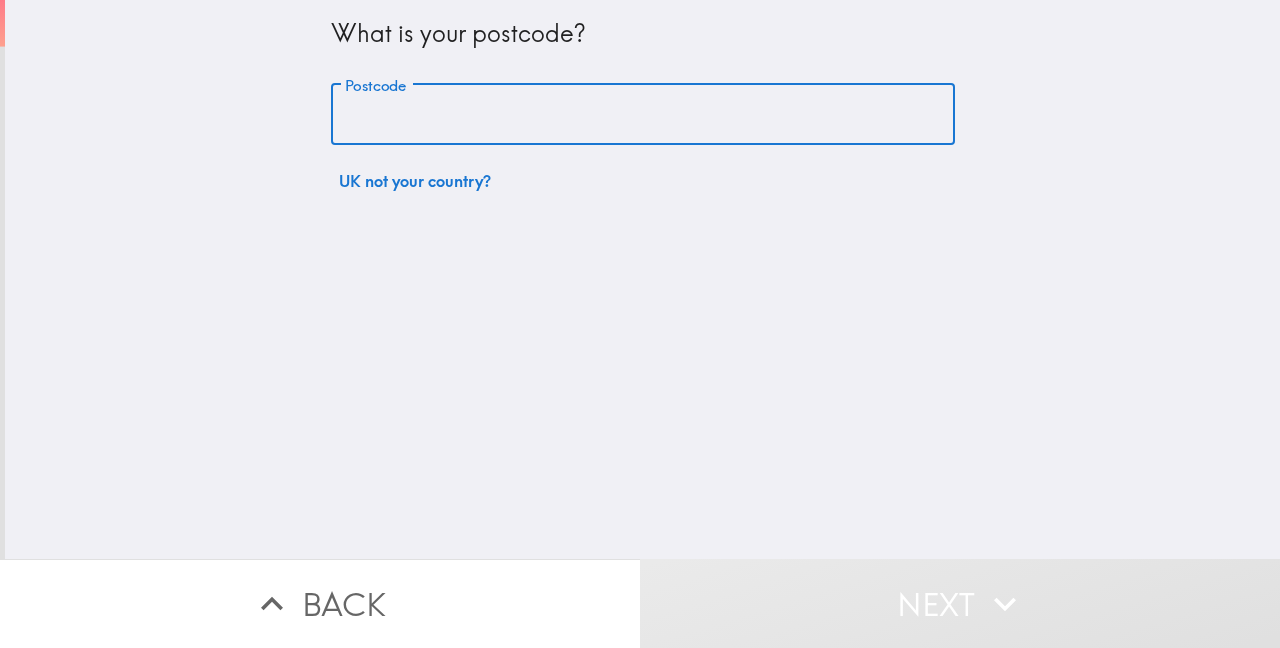 click on "Postcode" at bounding box center (643, 115) 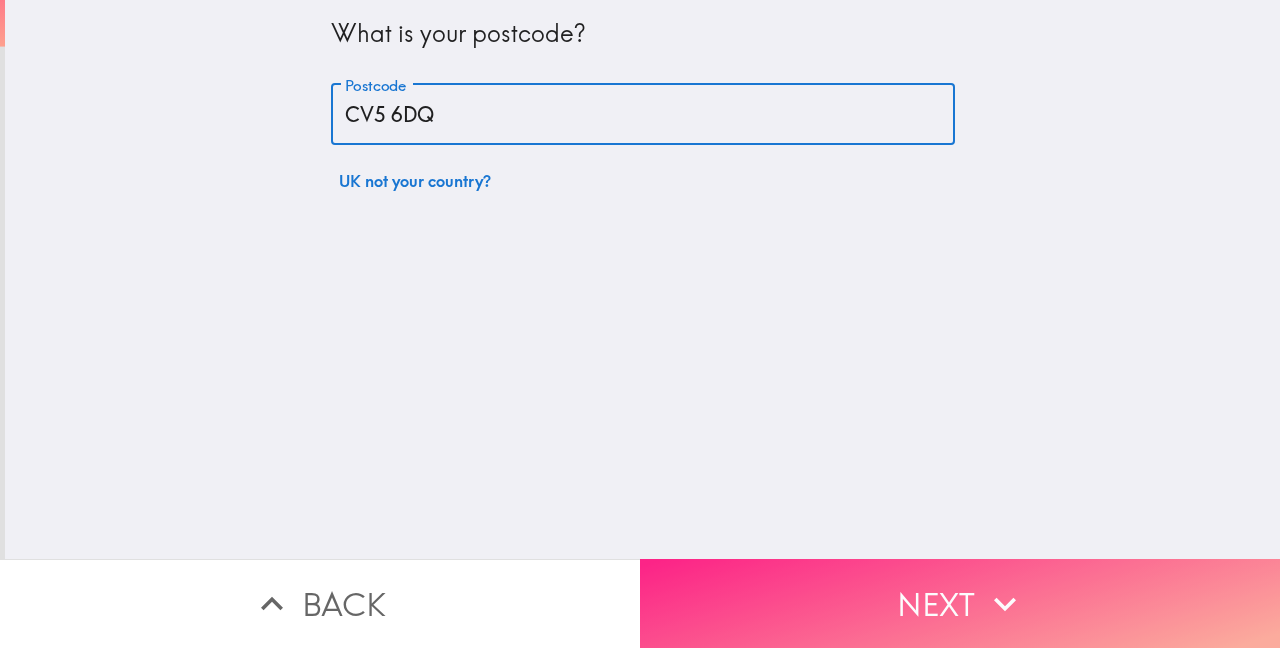 type on "CV5 6DQ" 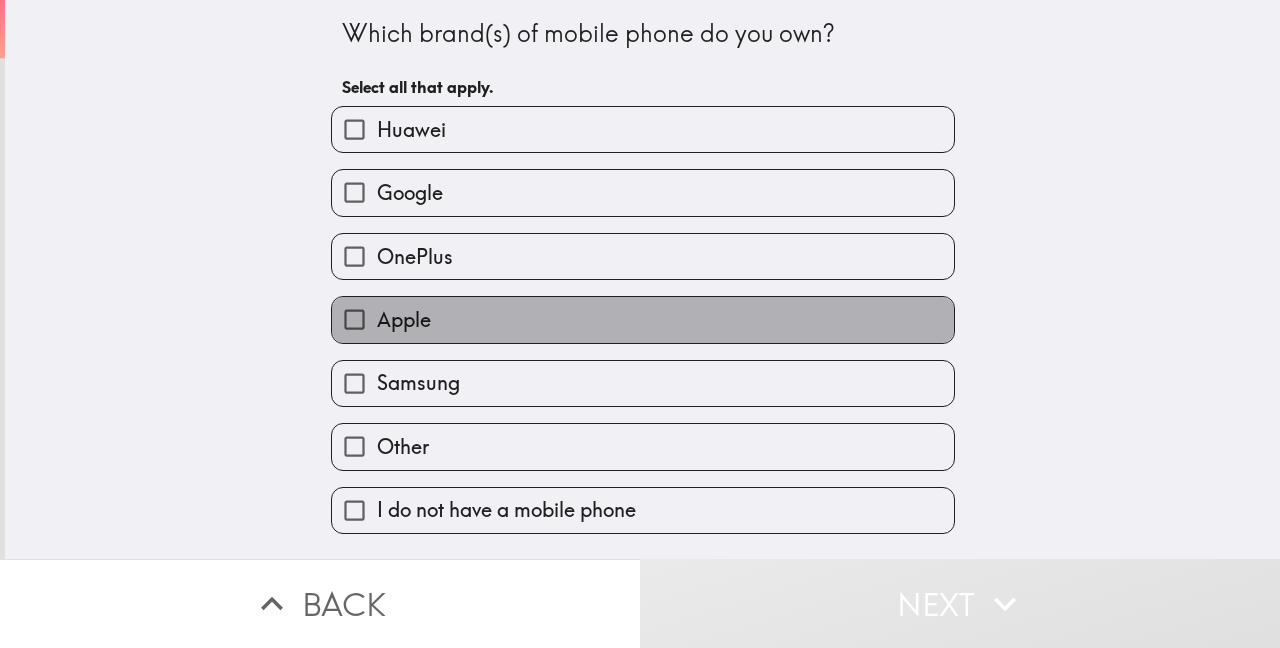 click on "Apple" at bounding box center [643, 319] 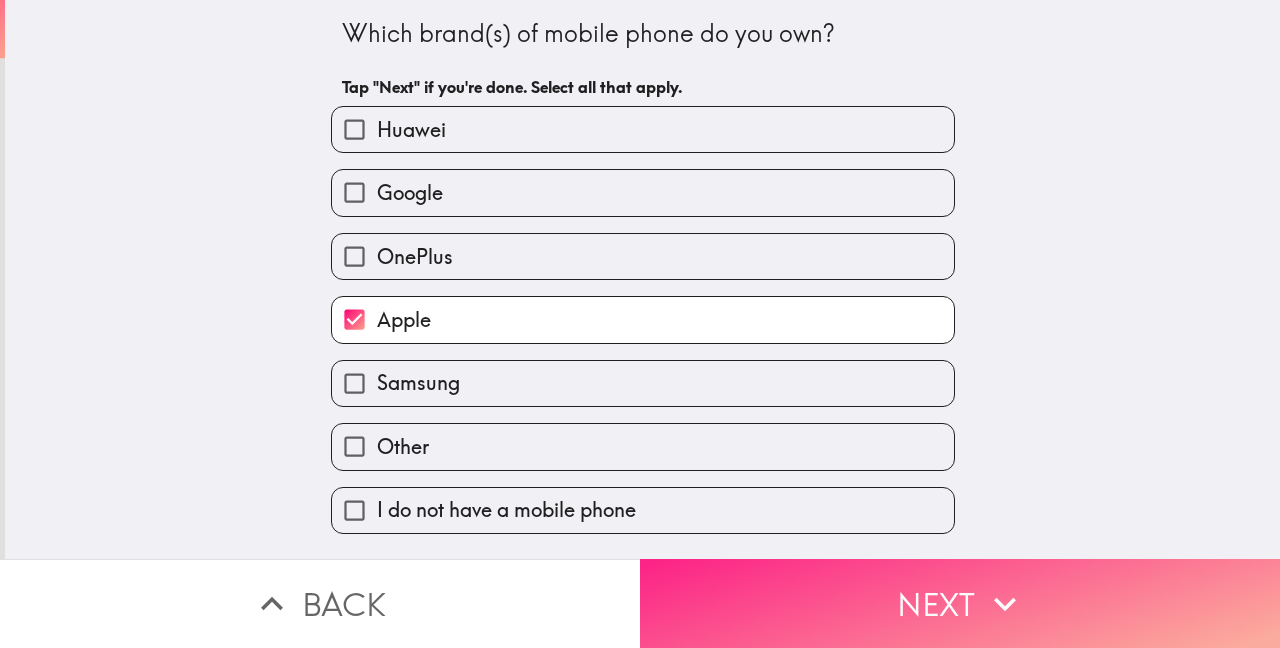 click on "Next" at bounding box center (960, 603) 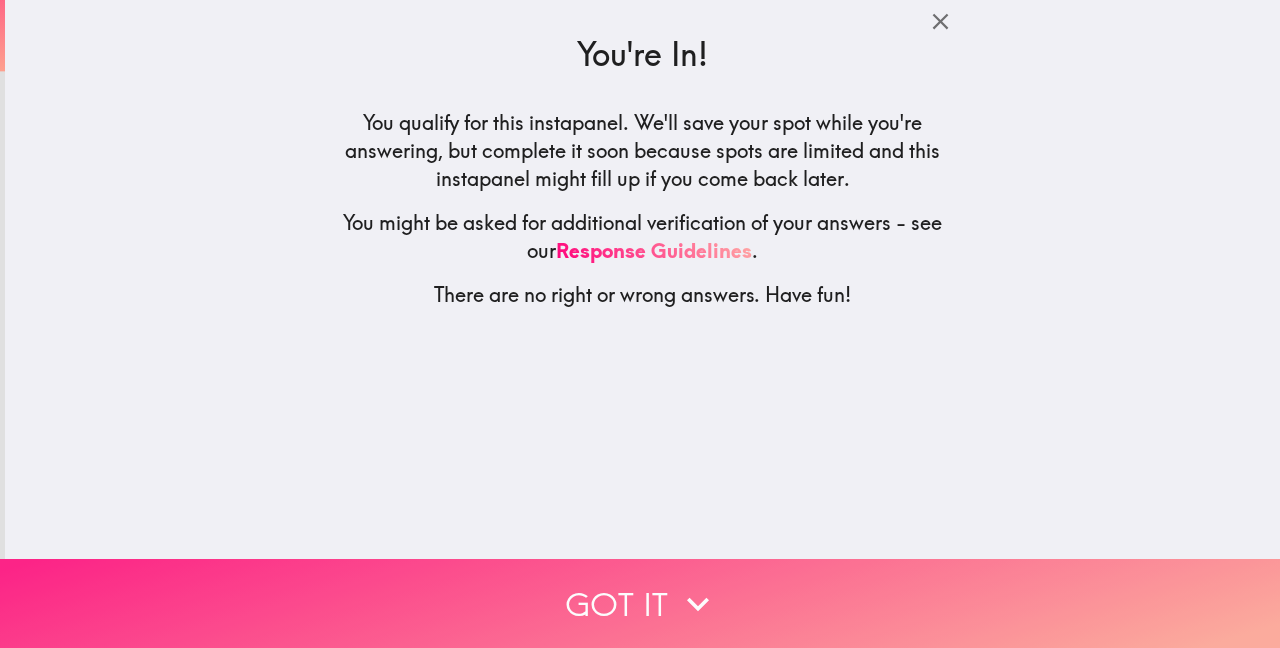 click 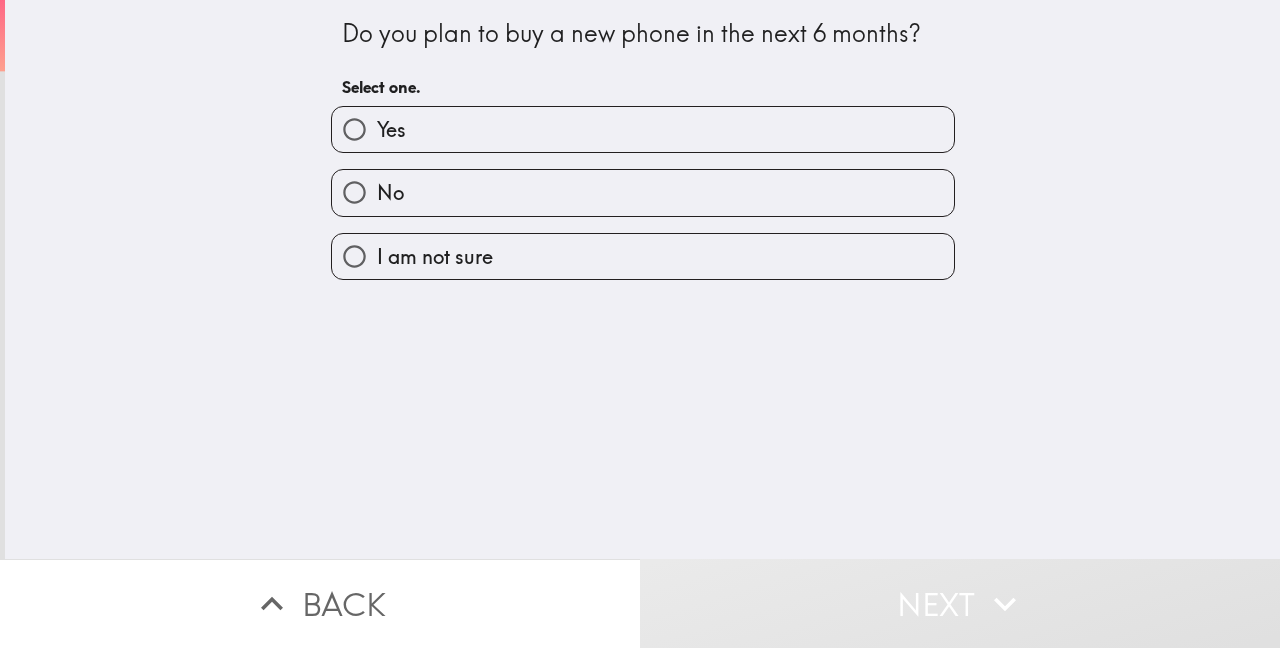 click on "I am not sure" at bounding box center (643, 256) 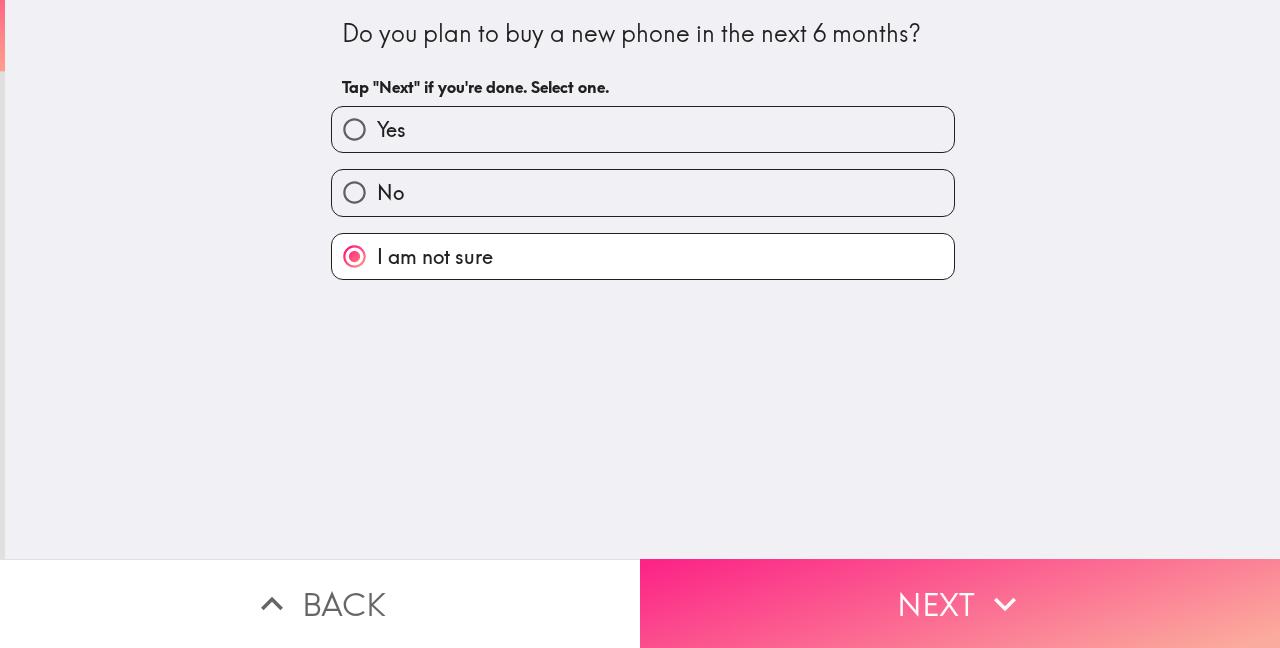 click on "Next" at bounding box center (960, 603) 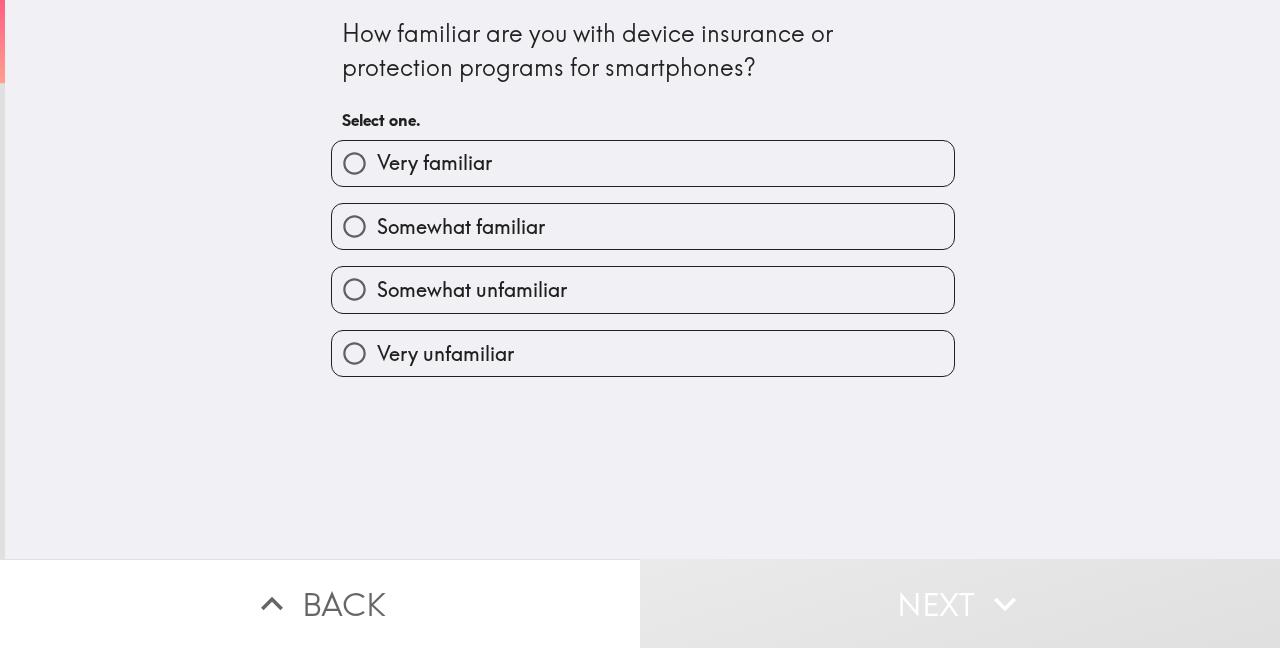 click on "Somewhat unfamiliar" at bounding box center (643, 289) 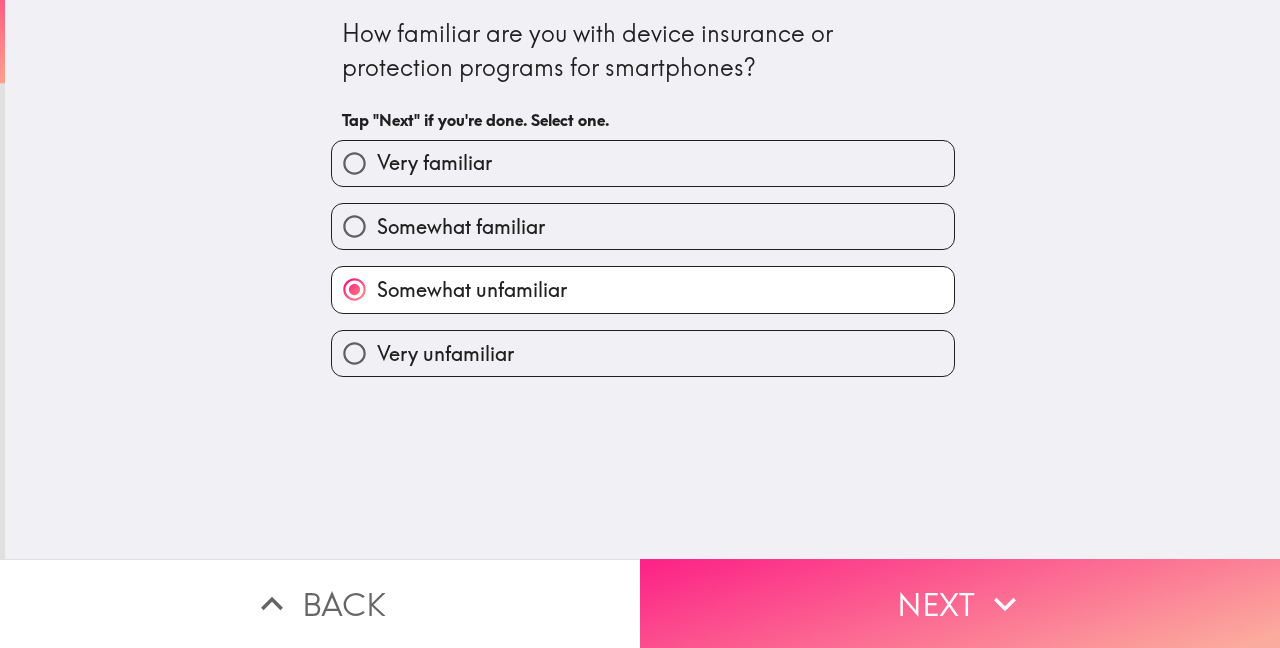 click on "Next" at bounding box center (960, 603) 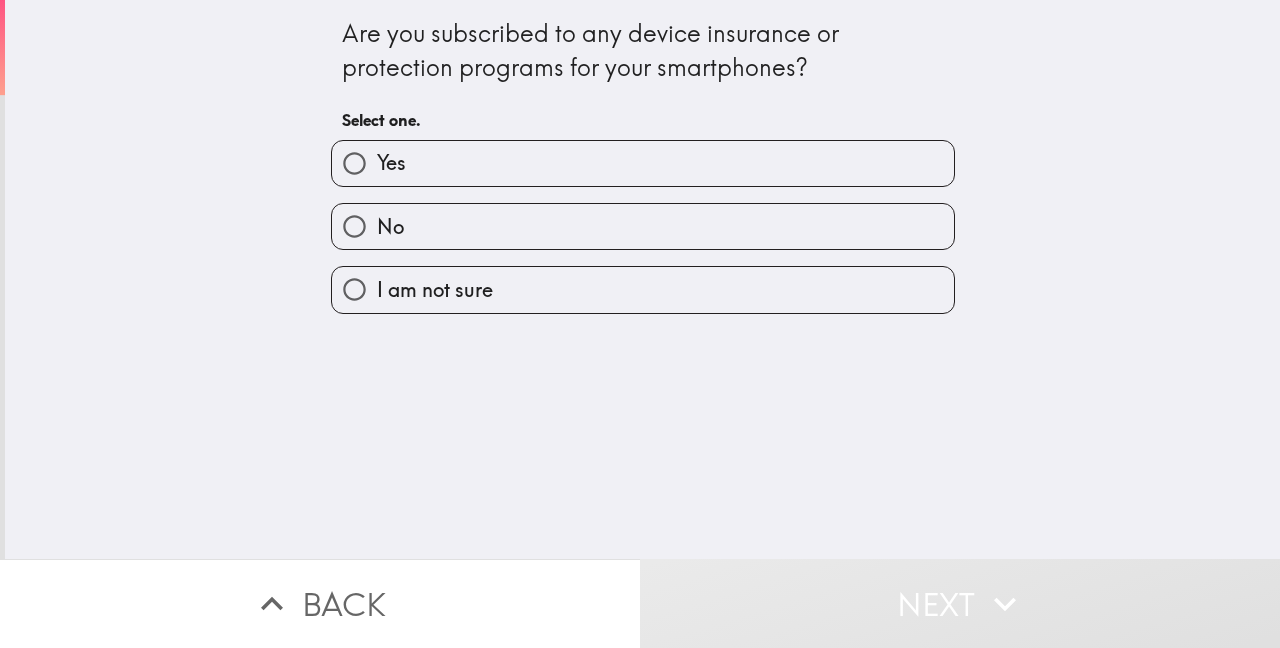 click on "No" at bounding box center (643, 226) 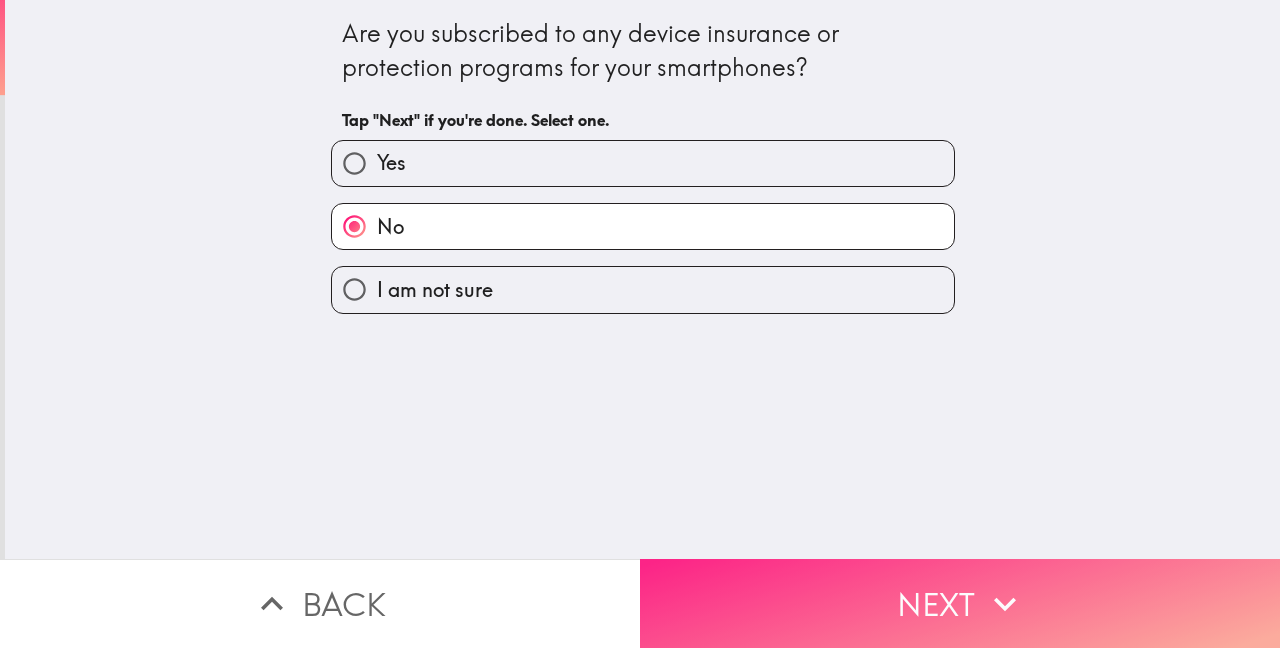 click on "Next" at bounding box center [960, 603] 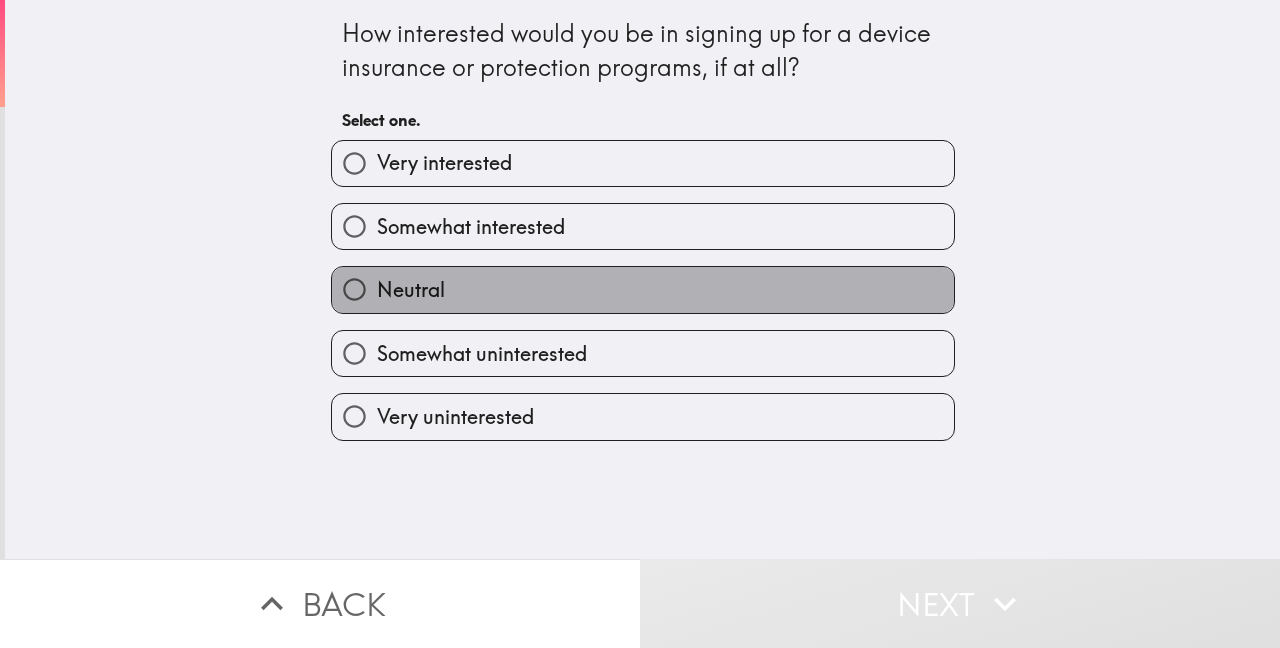 click on "Neutral" at bounding box center (643, 289) 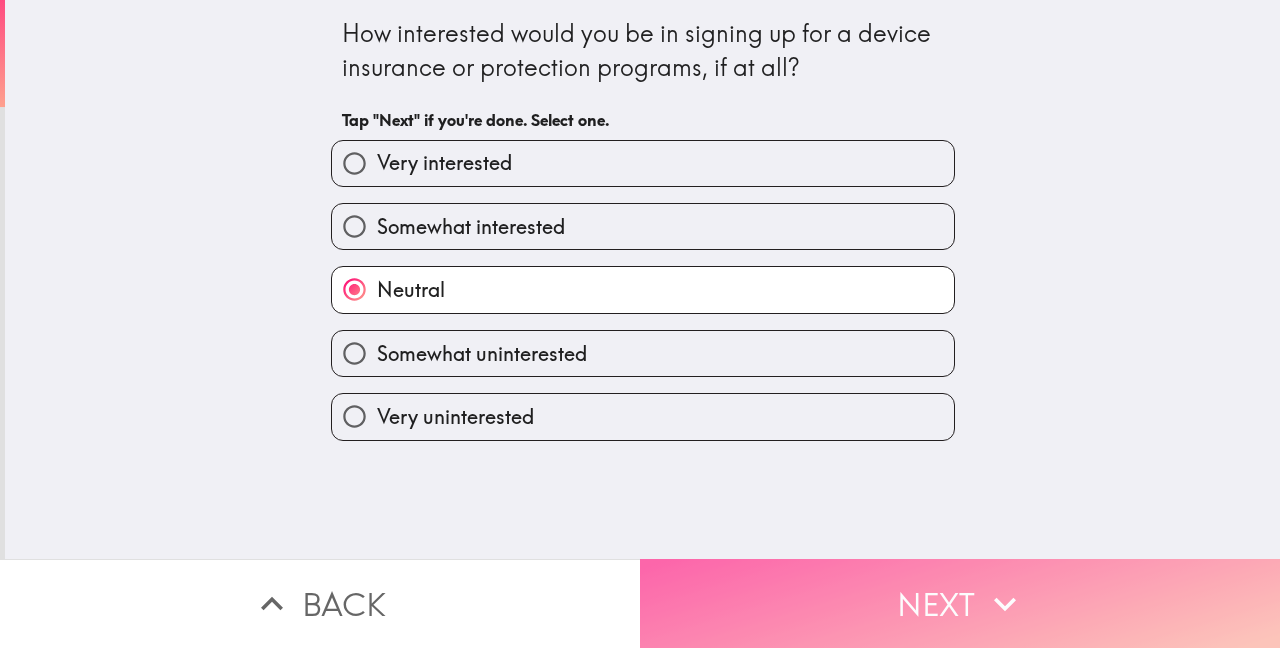 click on "Next" at bounding box center [960, 603] 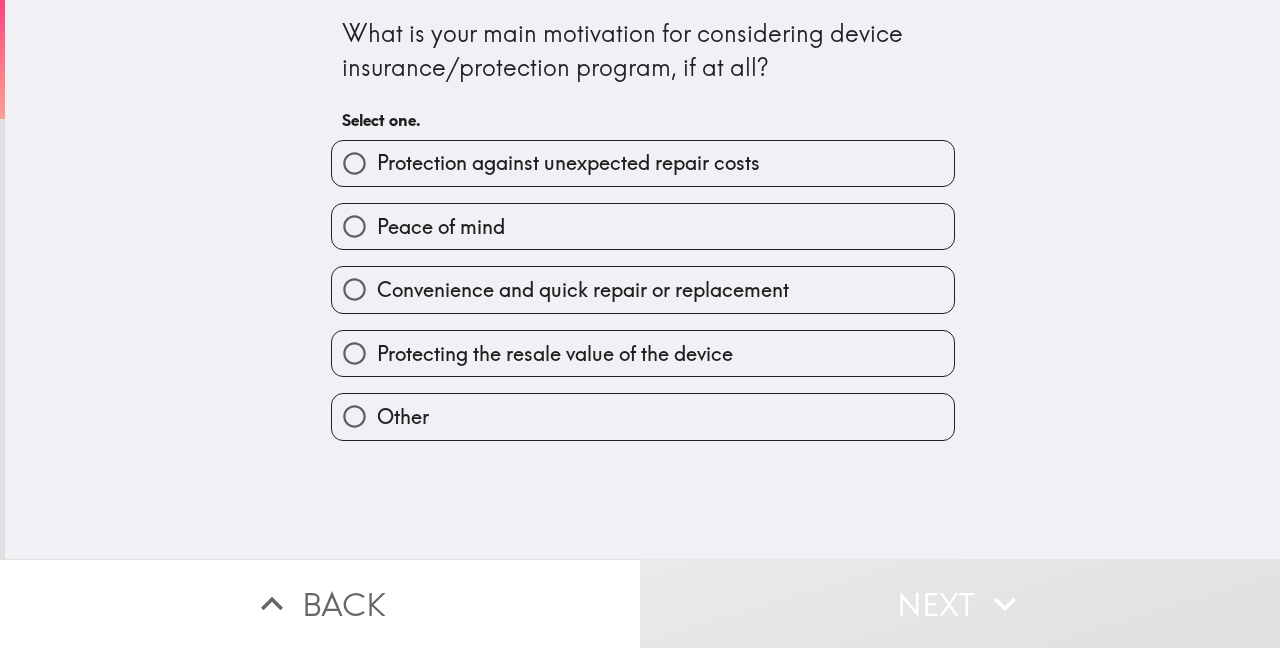 click on "Convenience and quick repair or replacement" at bounding box center [643, 289] 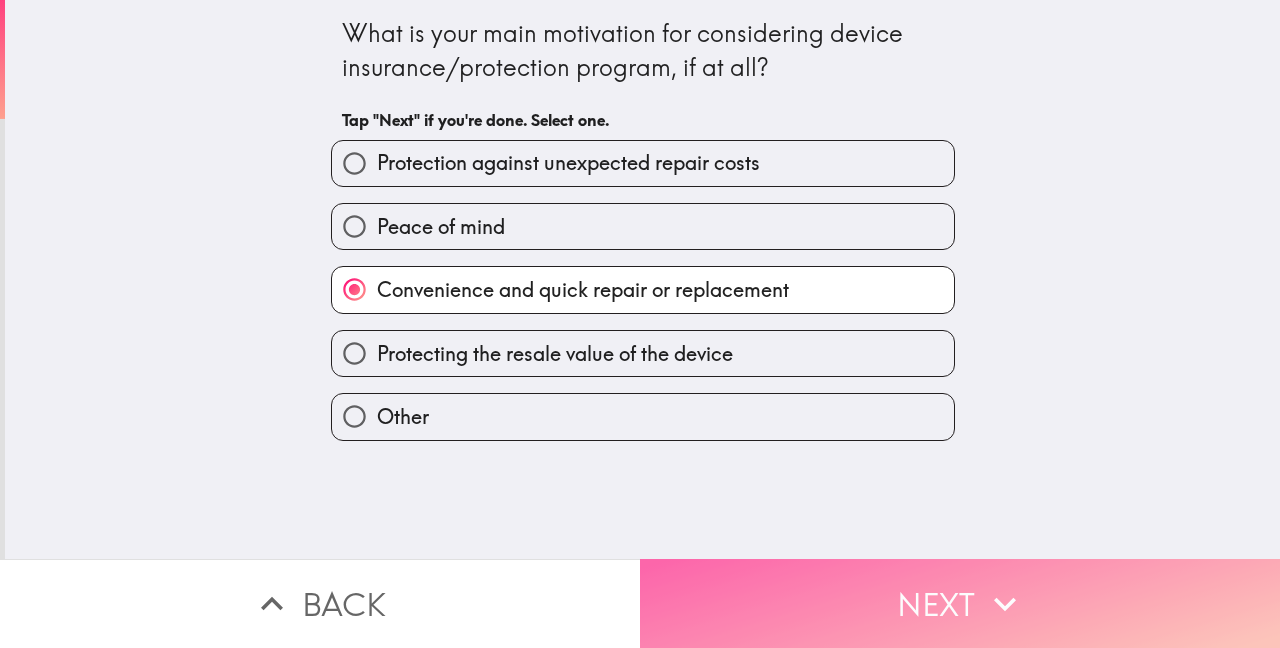 click on "Next" at bounding box center [960, 603] 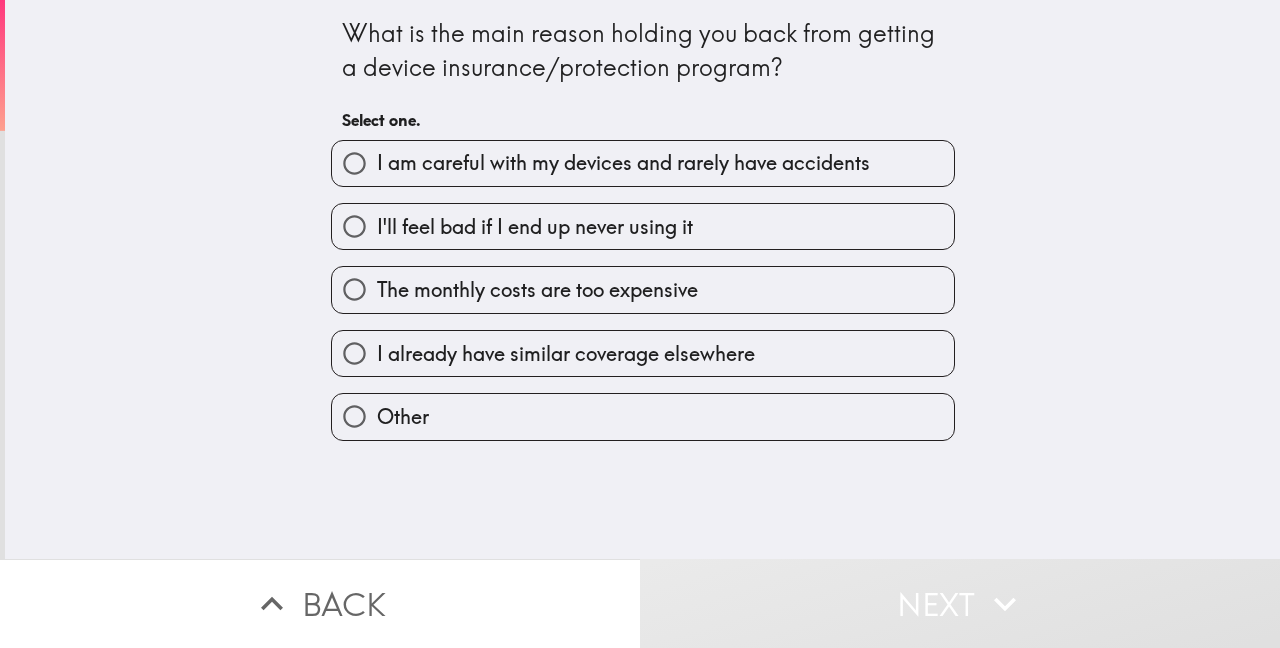 click on "I'll feel bad if I end up never using it" at bounding box center [535, 227] 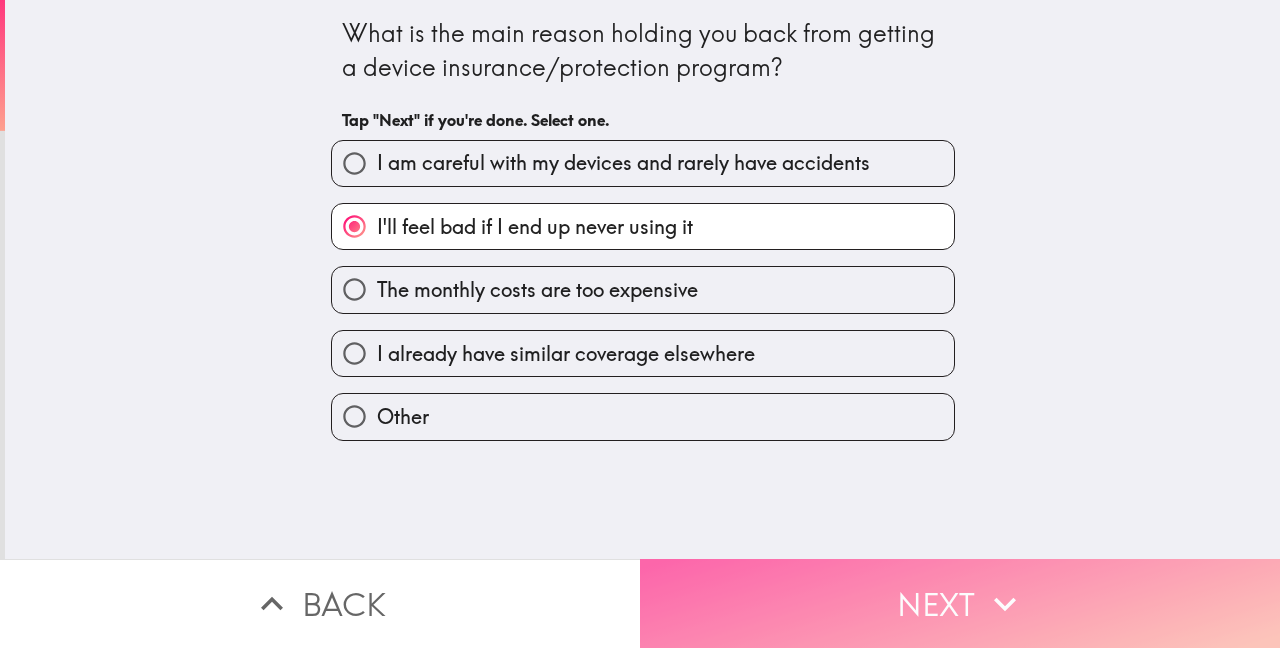 click on "Next" at bounding box center (960, 603) 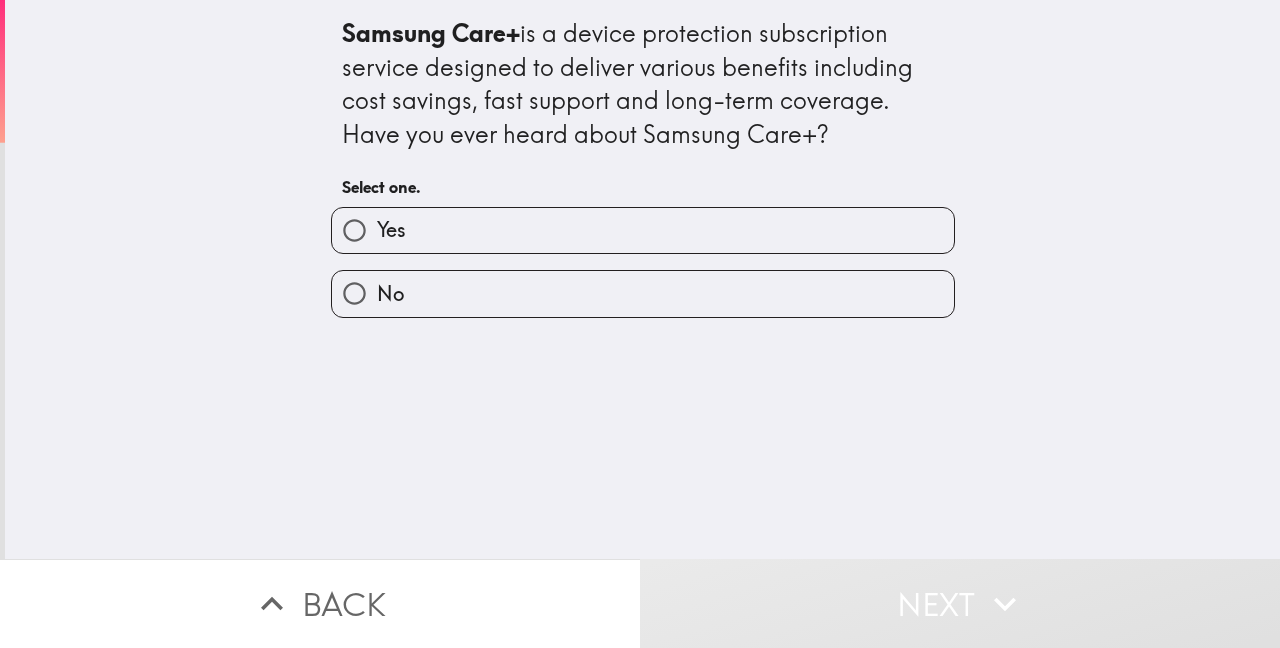 click on "No" at bounding box center [643, 293] 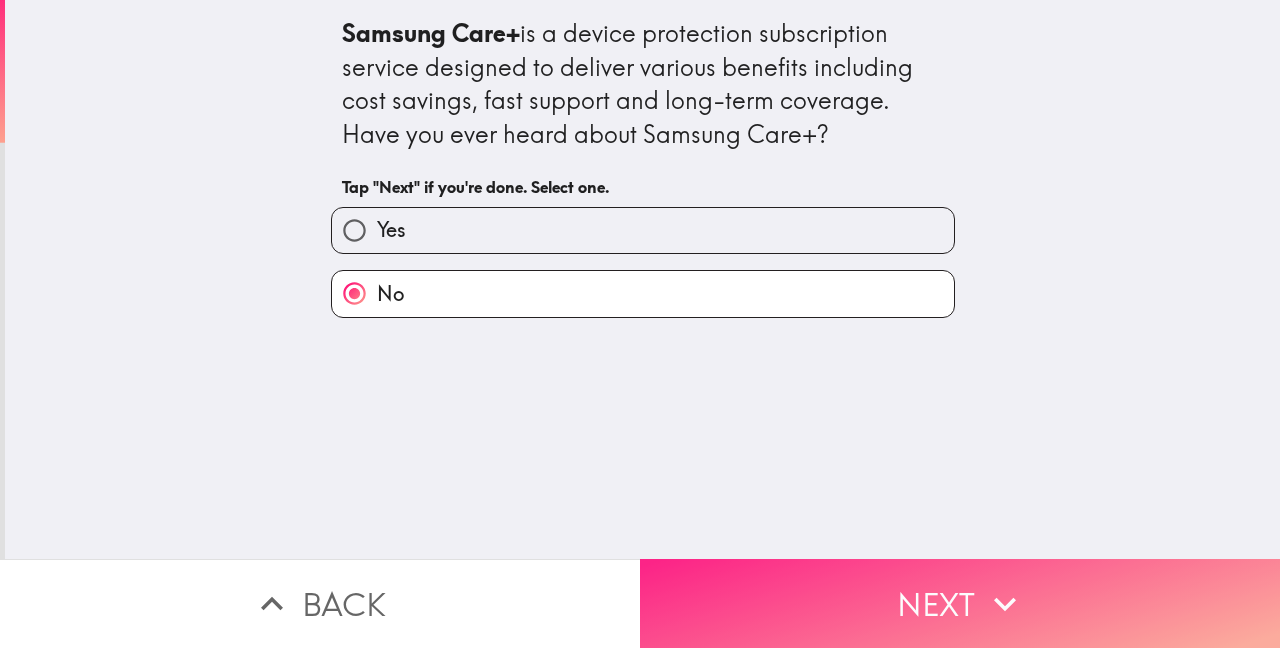 click on "Next" at bounding box center (960, 603) 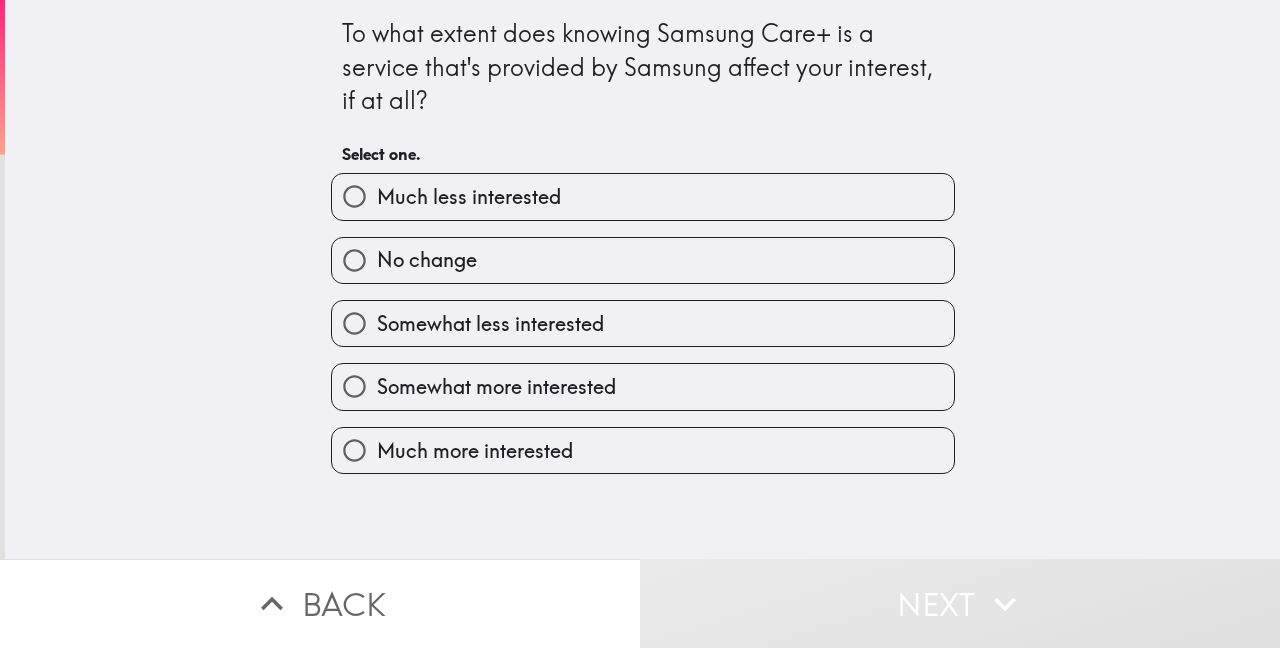 click on "No change" at bounding box center [643, 260] 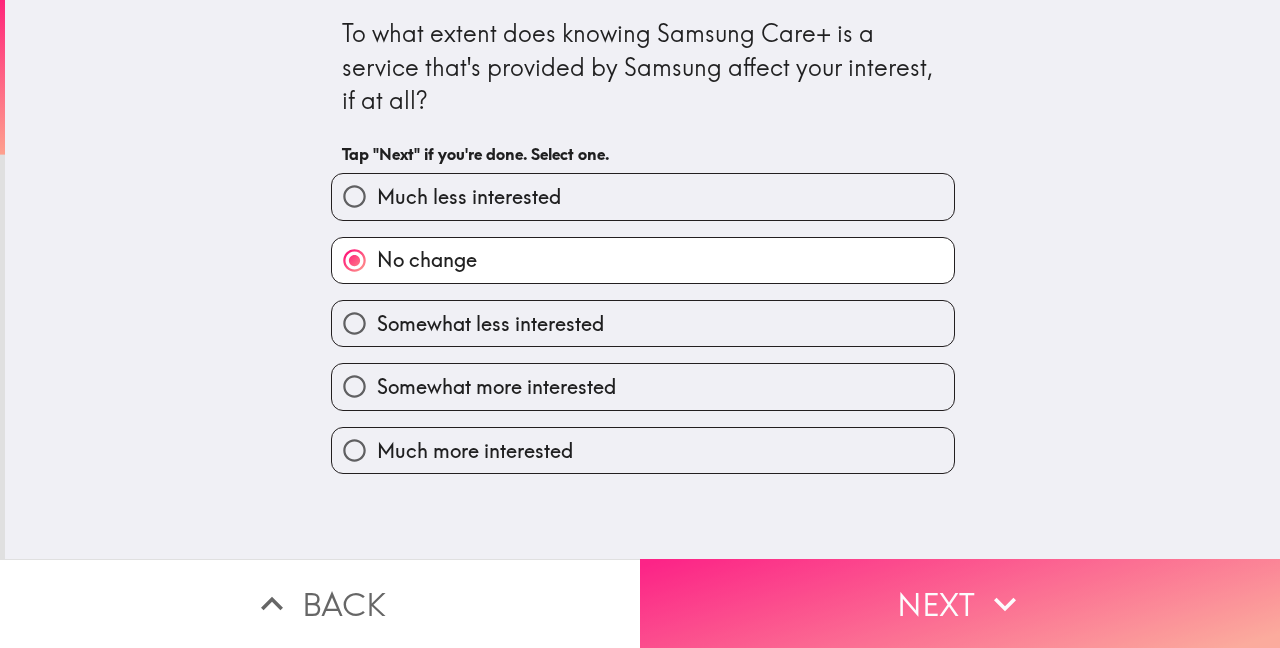 click on "Next" at bounding box center (960, 603) 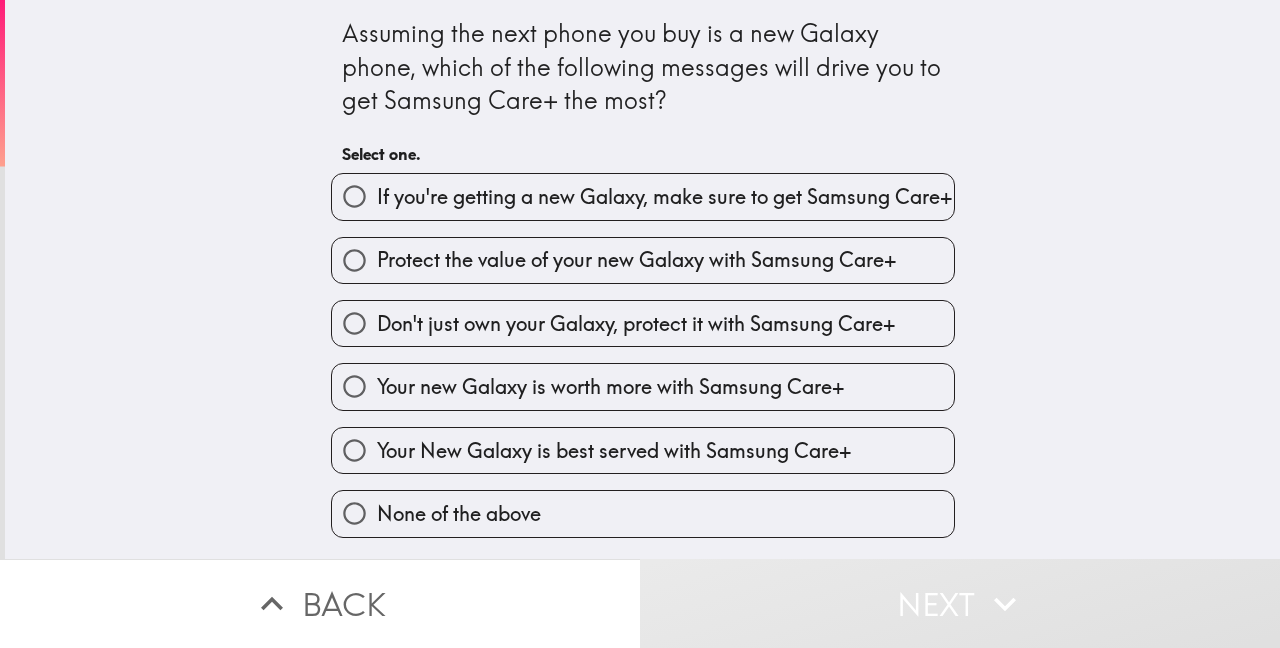 click on "None of the above" at bounding box center (643, 513) 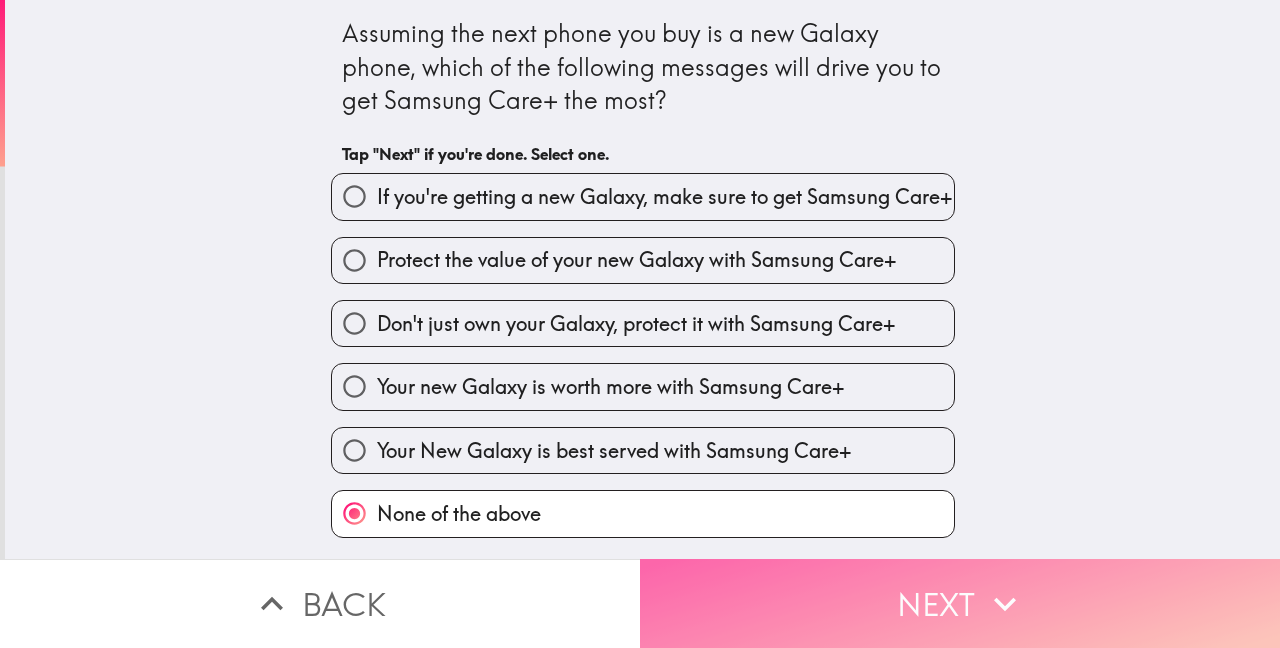 click on "Next" at bounding box center [960, 603] 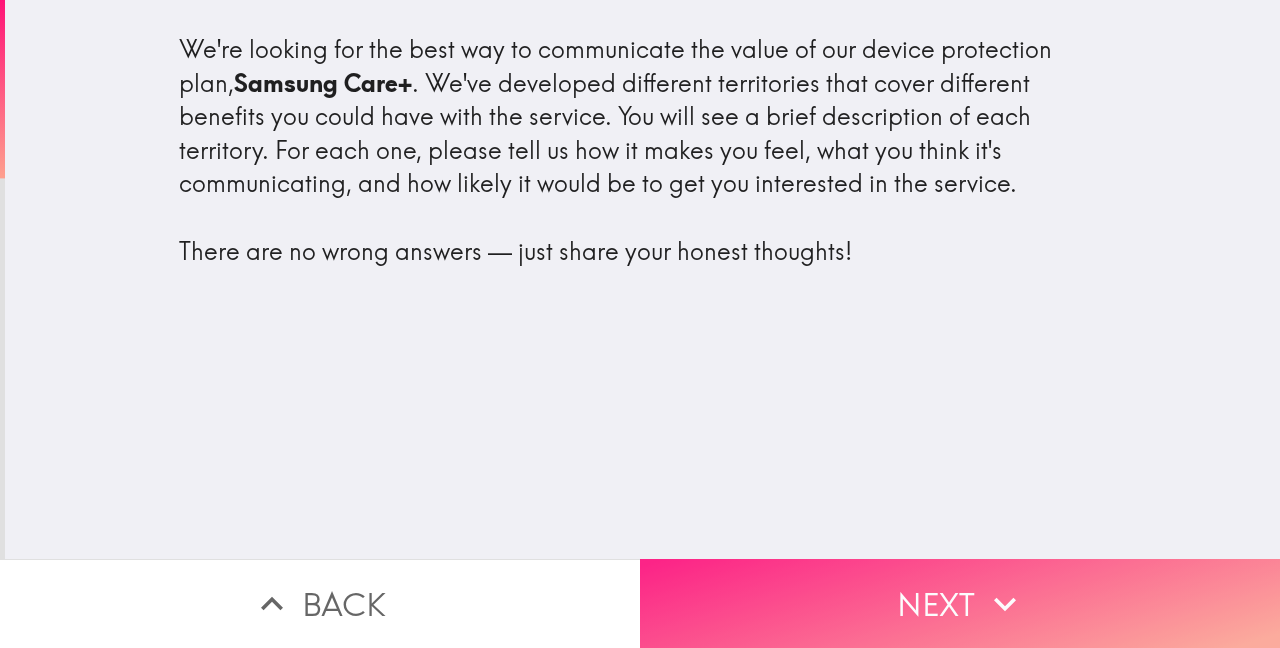 click on "Next" at bounding box center (960, 603) 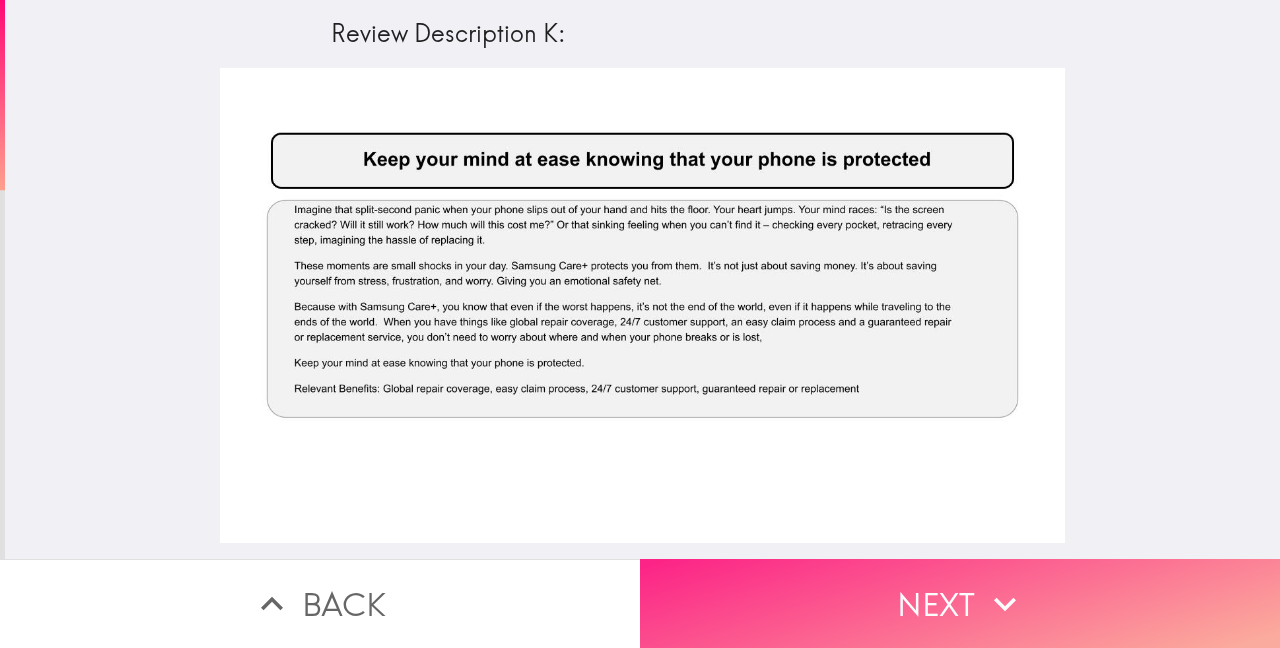 click on "Next" at bounding box center [960, 603] 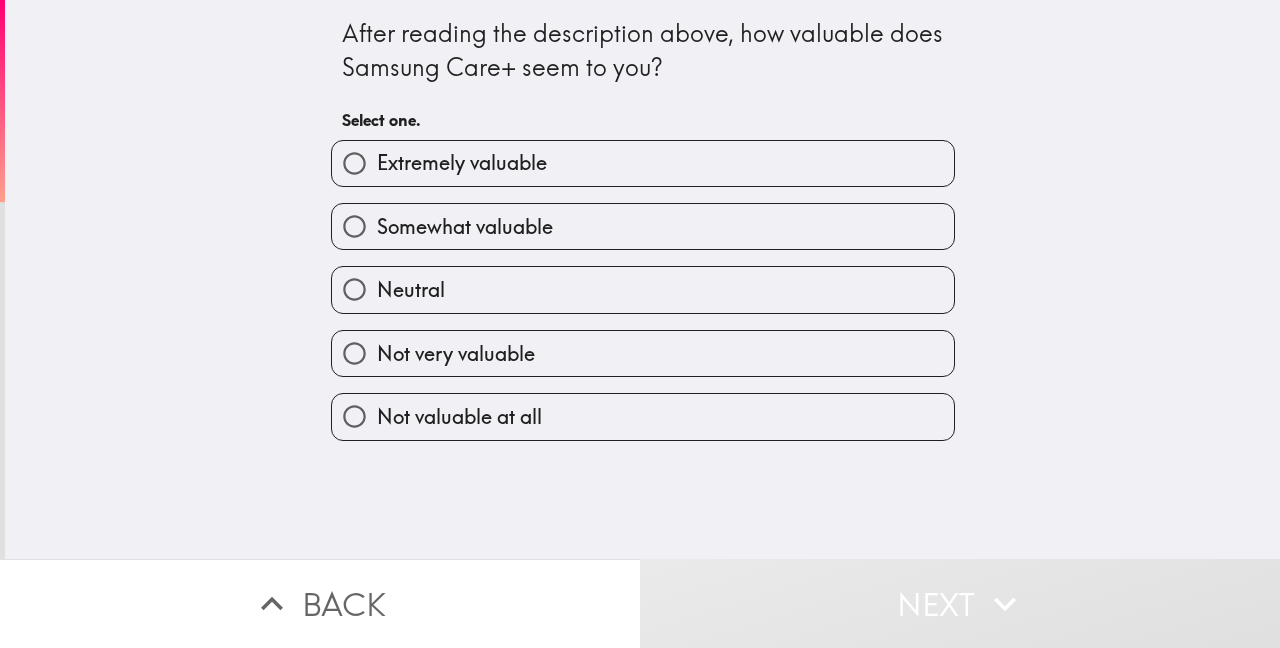 click on "Somewhat valuable" at bounding box center [643, 226] 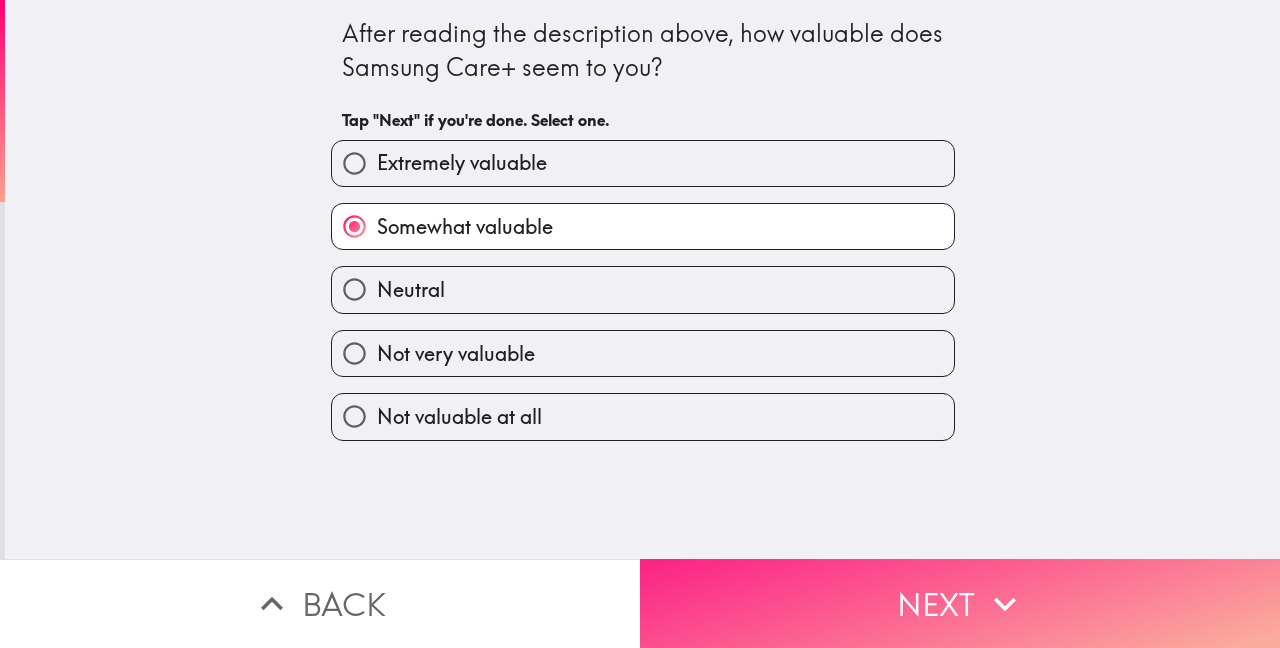 click on "Next" at bounding box center [960, 603] 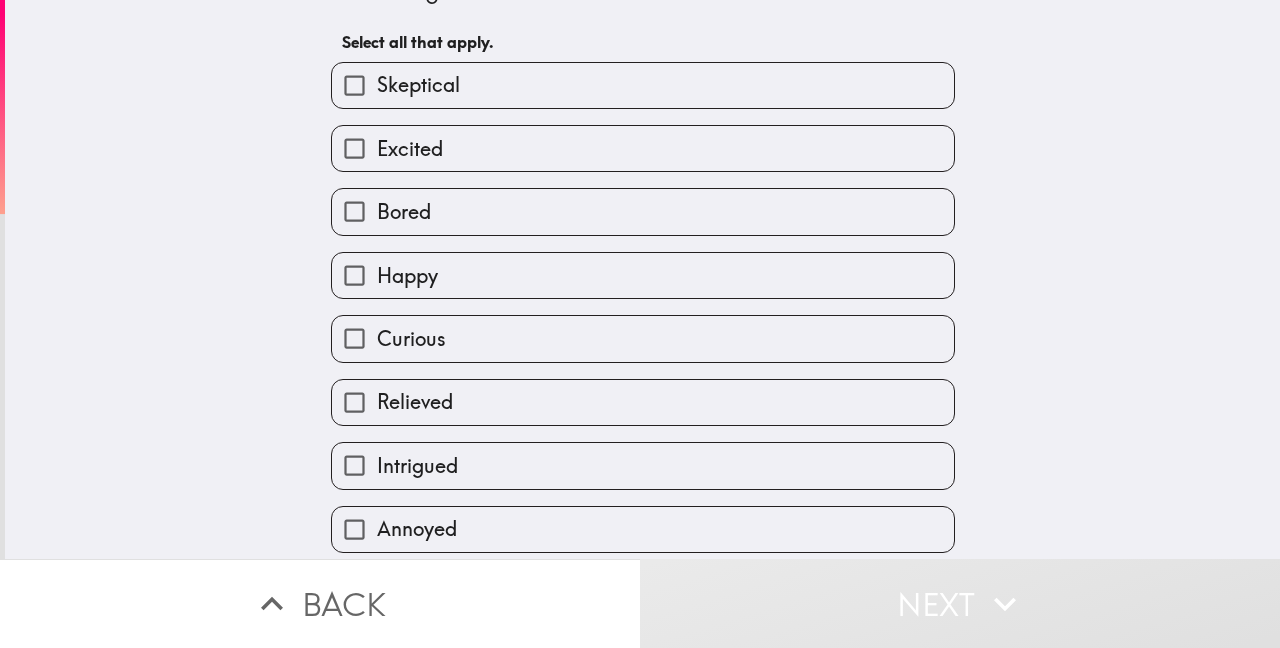 scroll, scrollTop: 150, scrollLeft: 0, axis: vertical 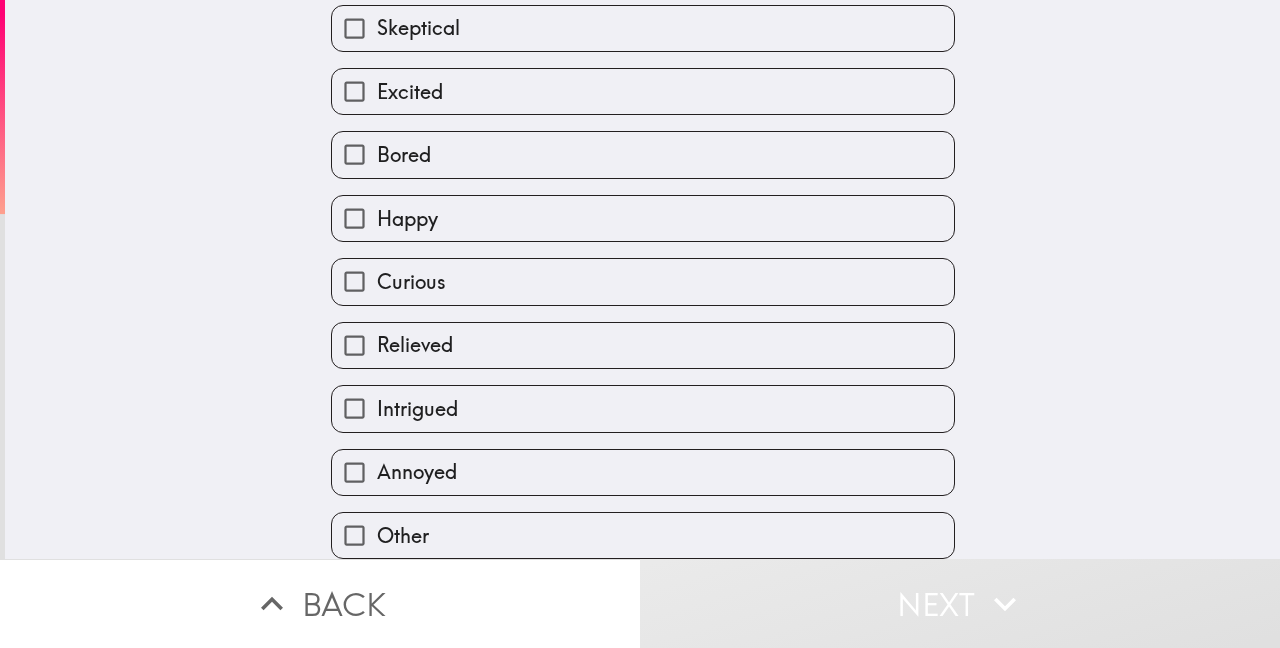 click on "Curious" at bounding box center (643, 281) 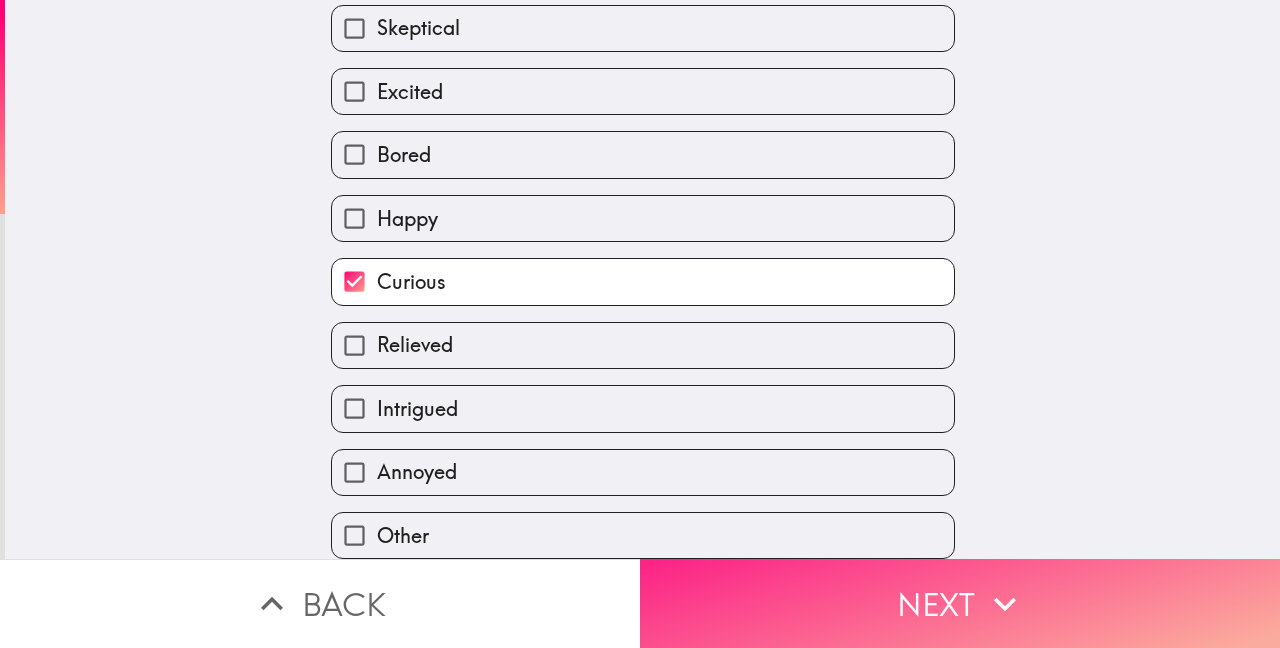click on "Next" at bounding box center (960, 603) 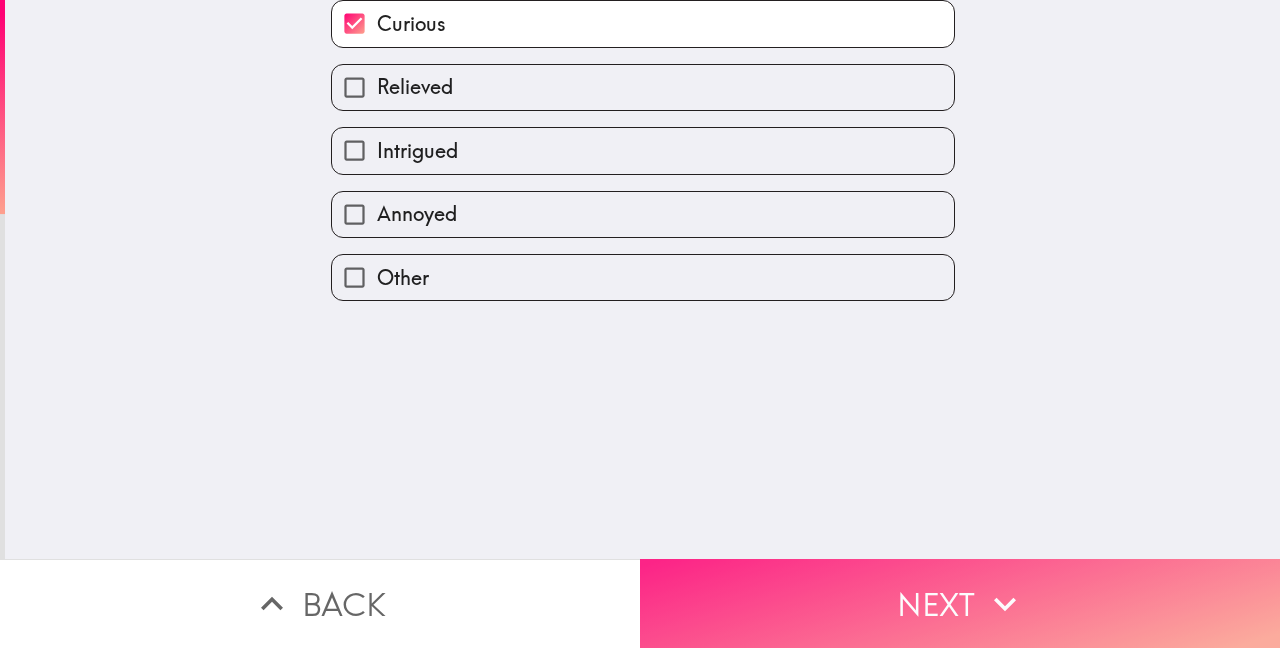 scroll, scrollTop: 0, scrollLeft: 0, axis: both 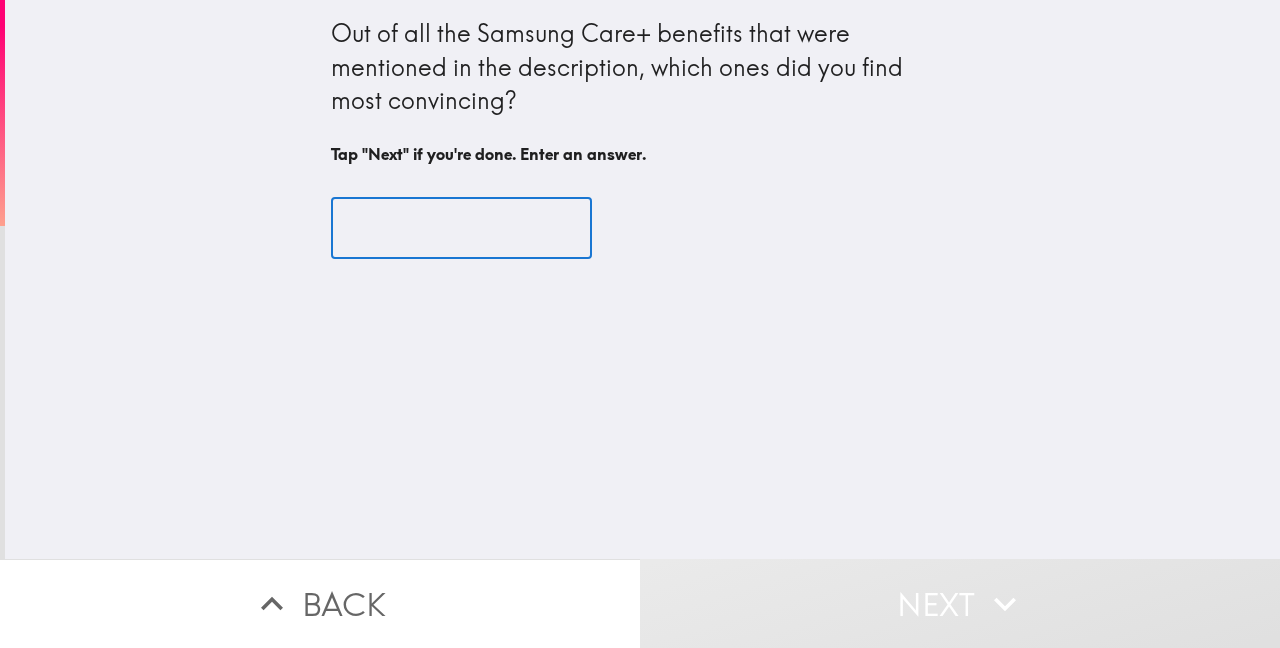 click at bounding box center (461, 228) 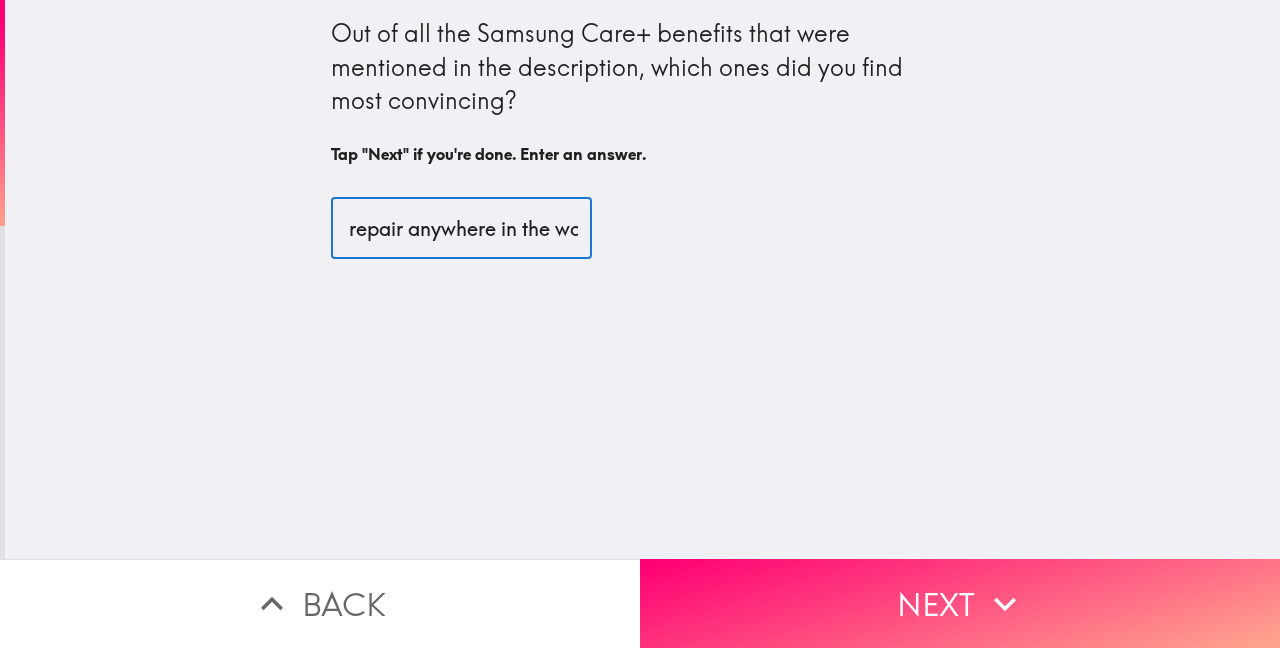 scroll, scrollTop: 0, scrollLeft: 60, axis: horizontal 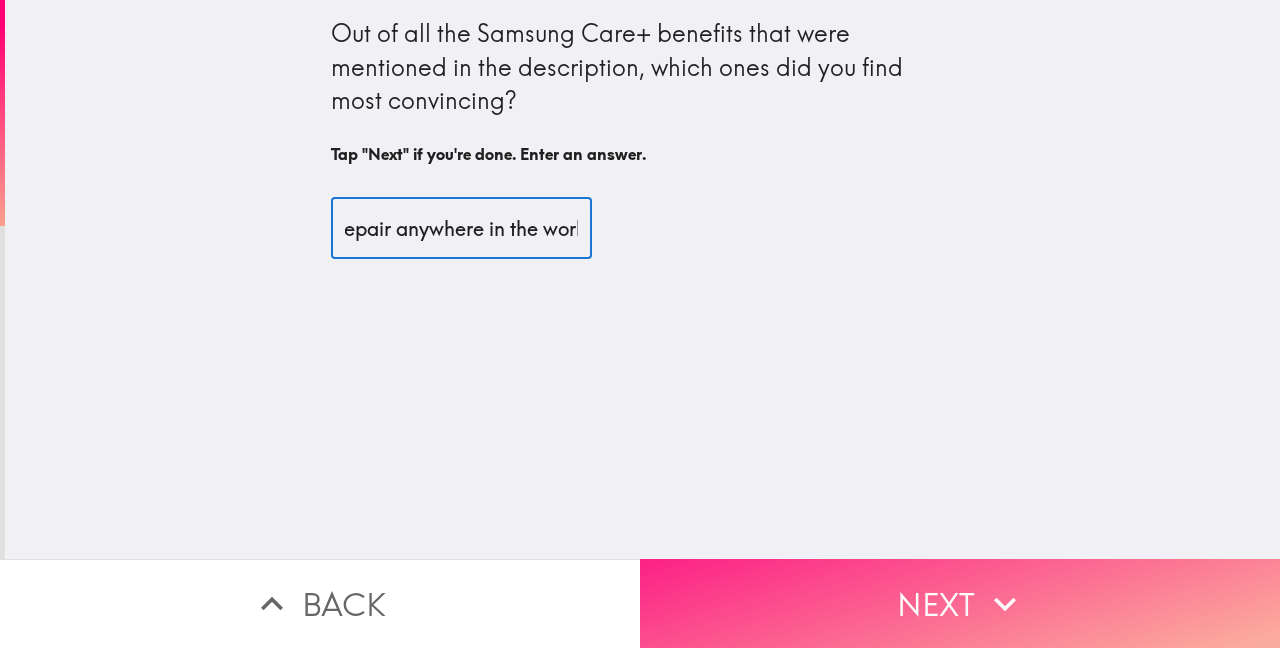 type on "24/7 repair anywhere in the world" 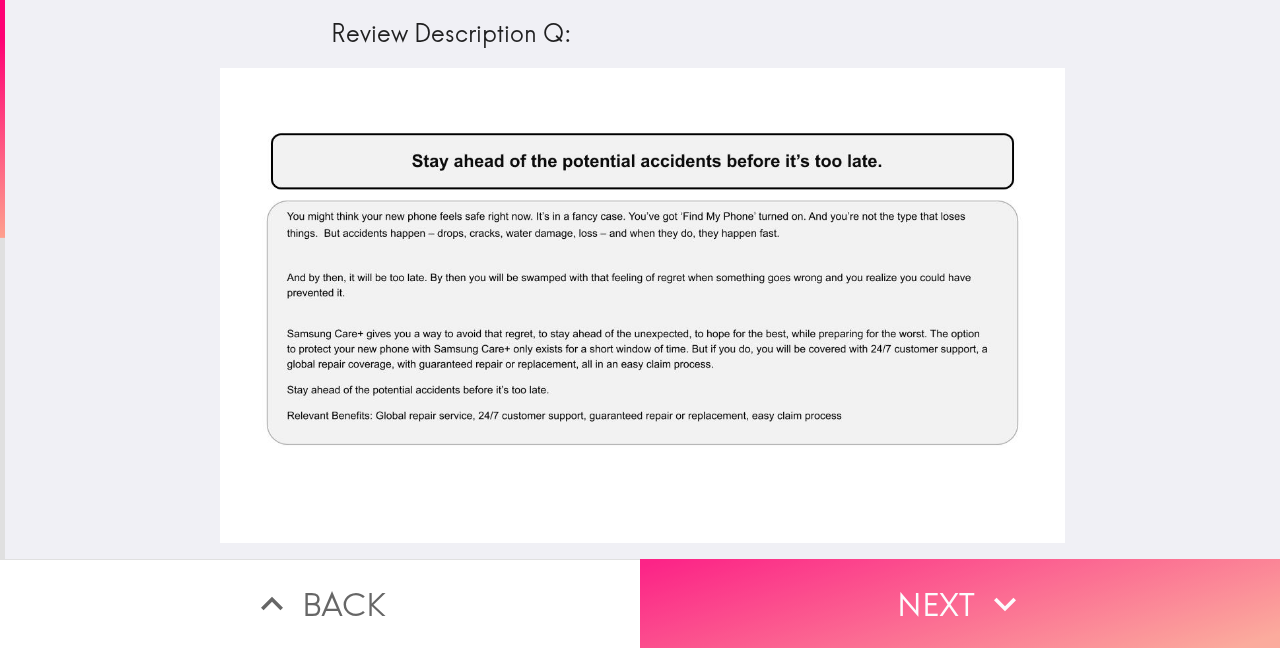 click on "Next" at bounding box center (960, 603) 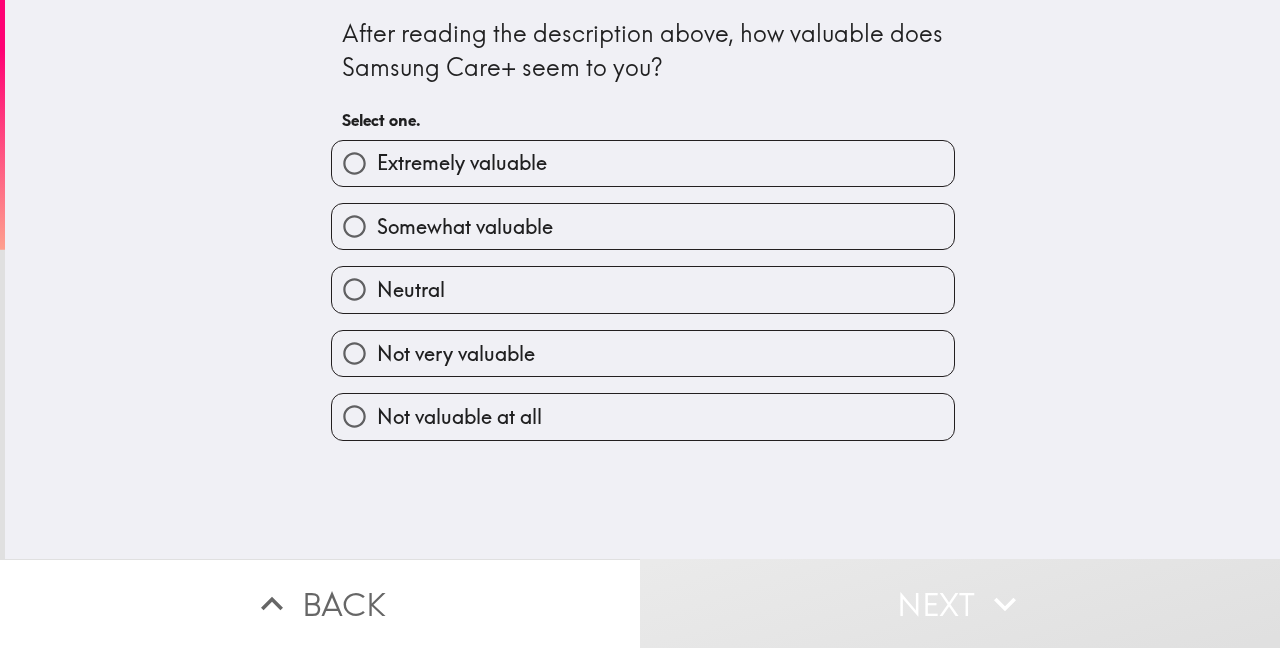 click on "Somewhat valuable" at bounding box center [643, 226] 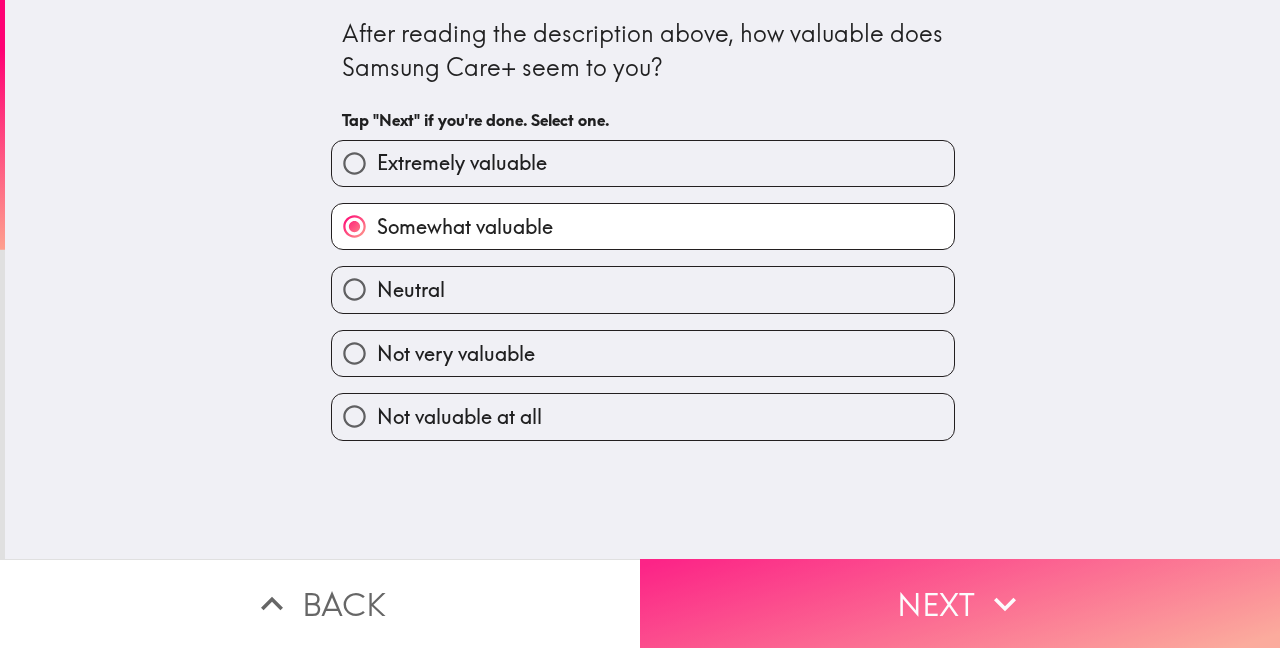 click on "Next" at bounding box center (960, 603) 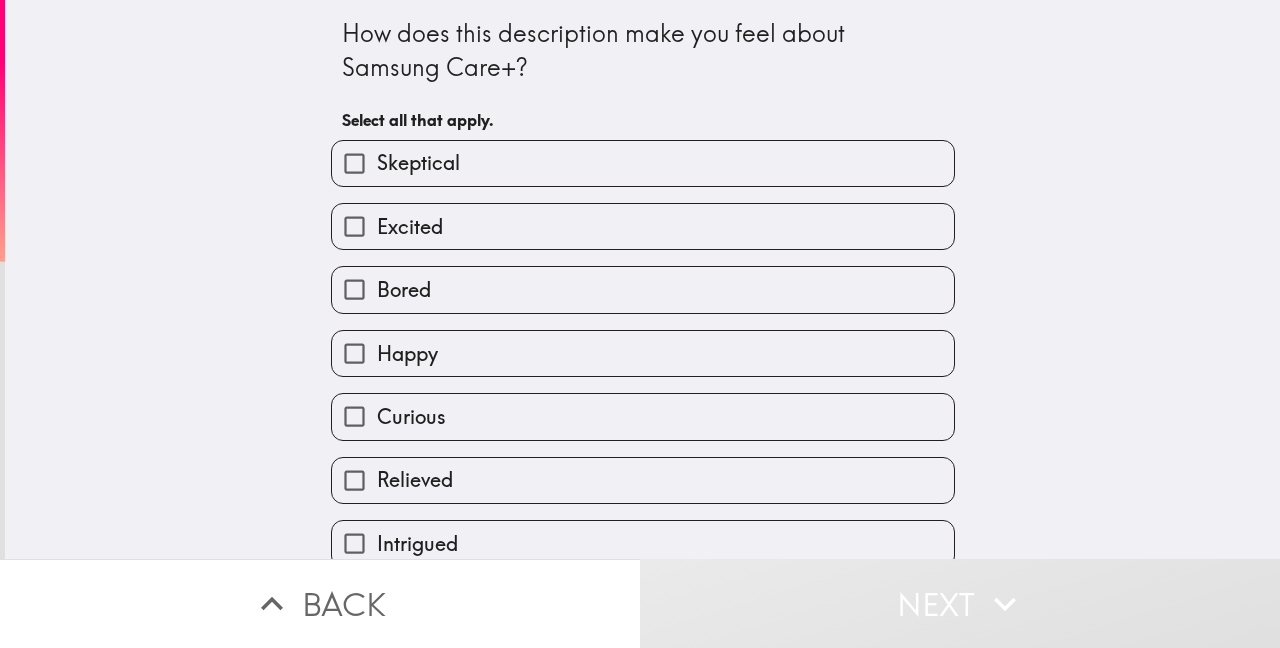 scroll, scrollTop: 150, scrollLeft: 0, axis: vertical 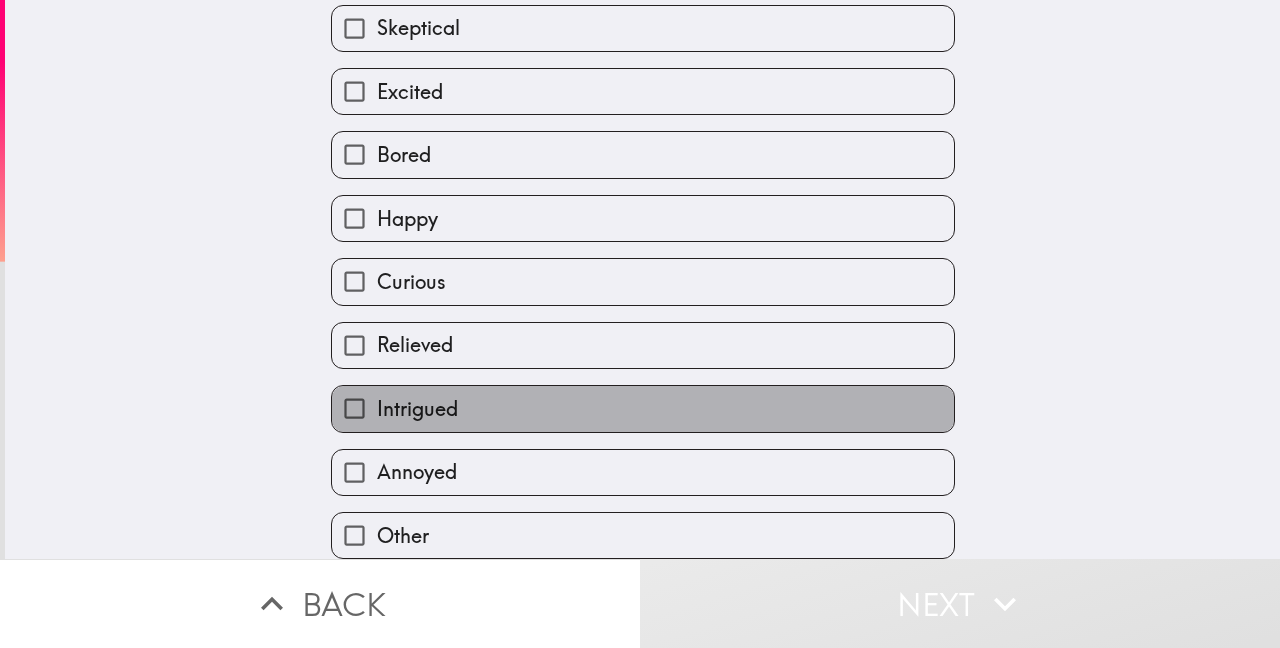 click on "Intrigued" at bounding box center (643, 408) 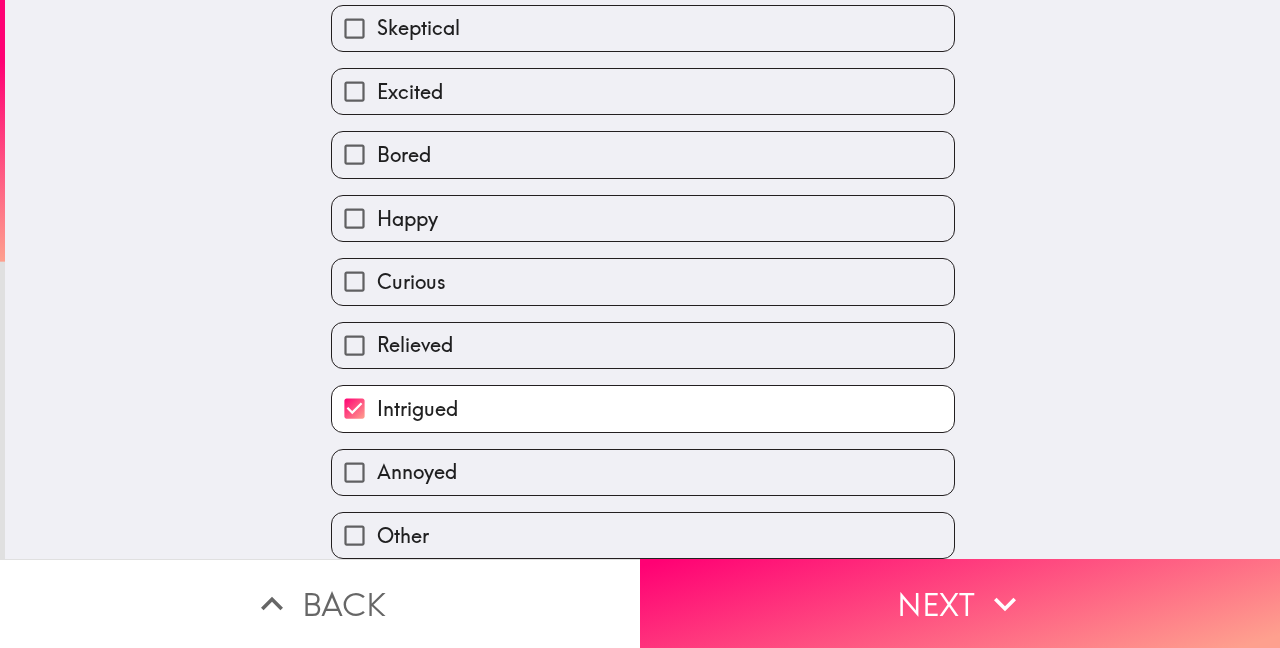 click on "Curious" at bounding box center (643, 281) 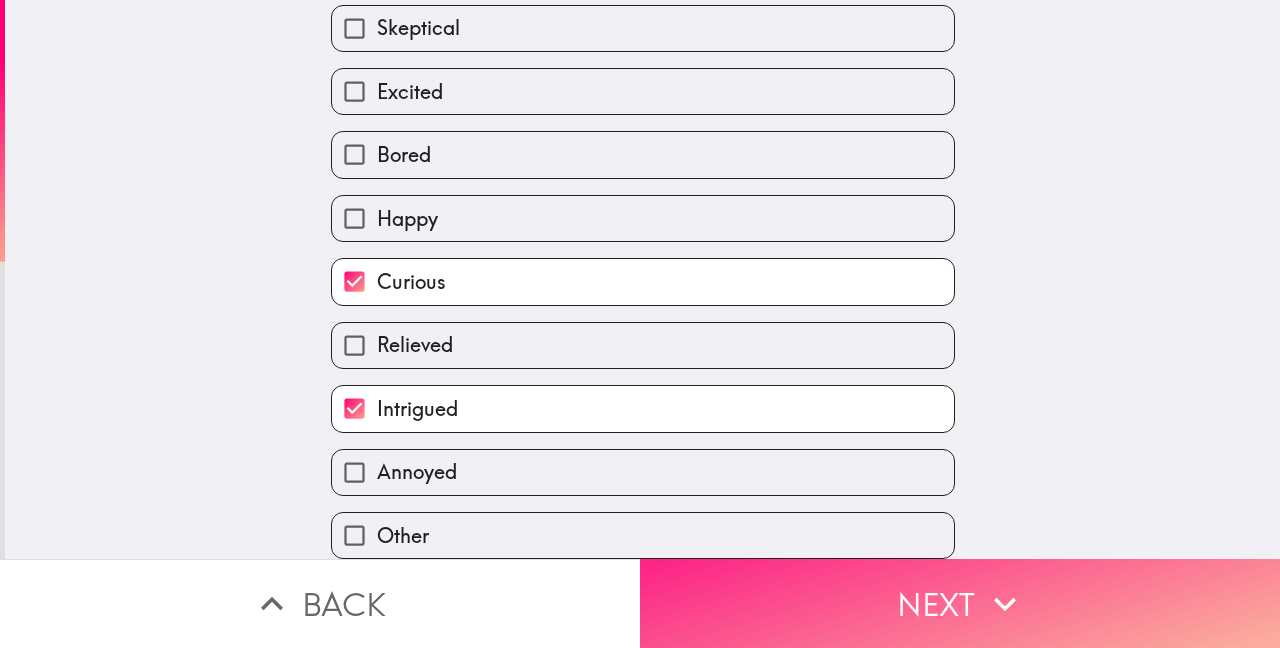 click on "Next" at bounding box center [960, 603] 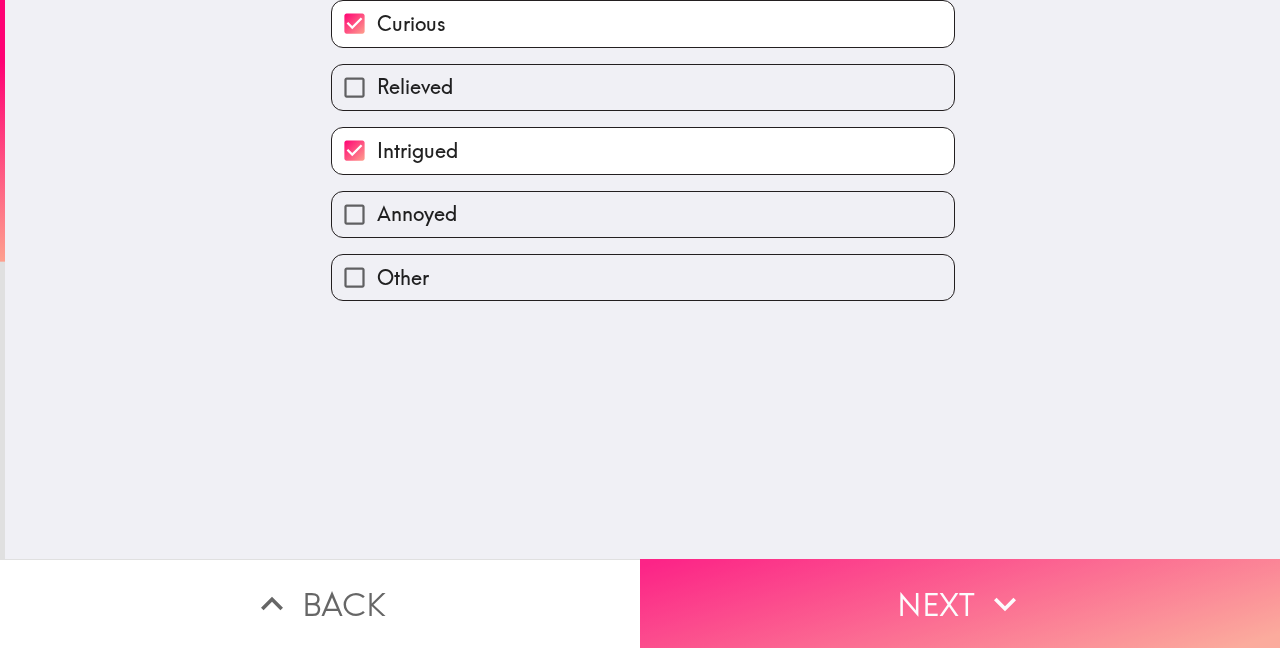 scroll, scrollTop: 0, scrollLeft: 0, axis: both 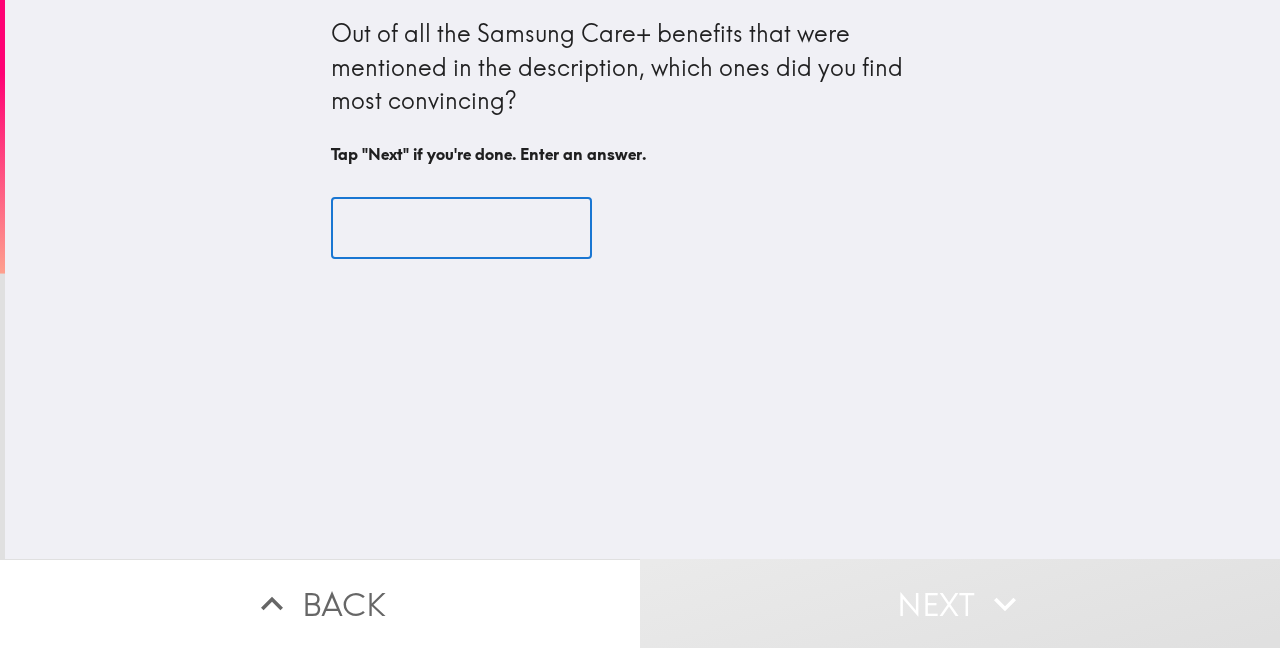 click at bounding box center [461, 228] 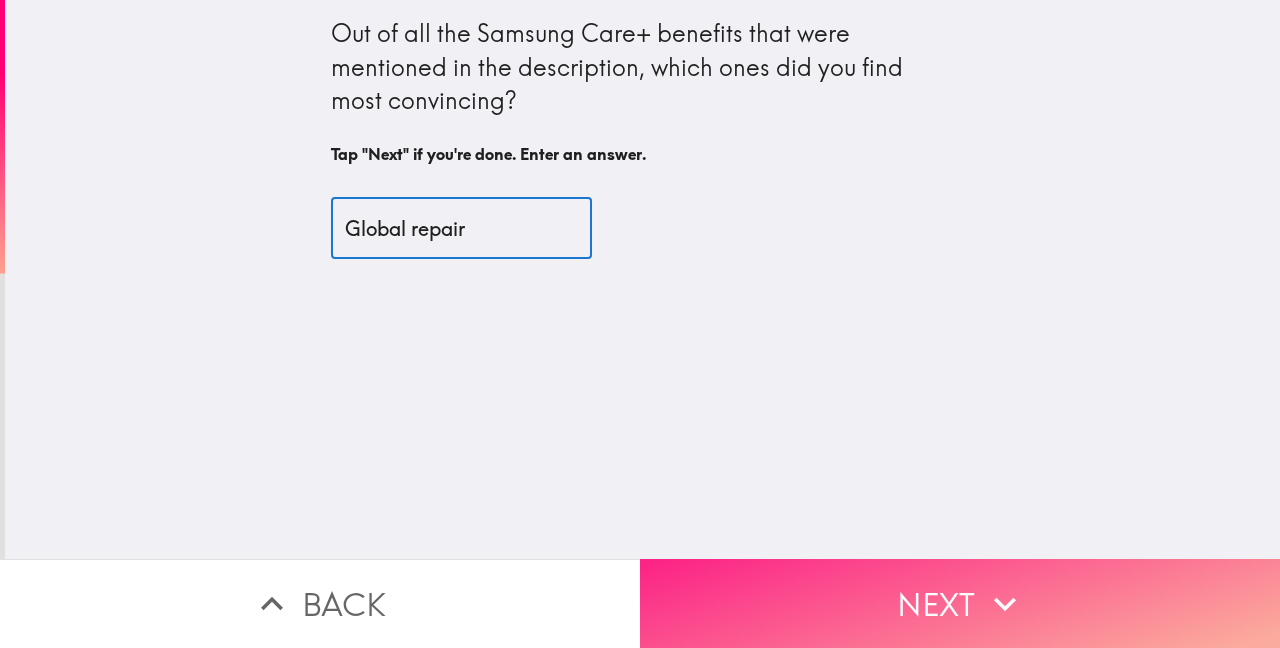 type on "Global repair" 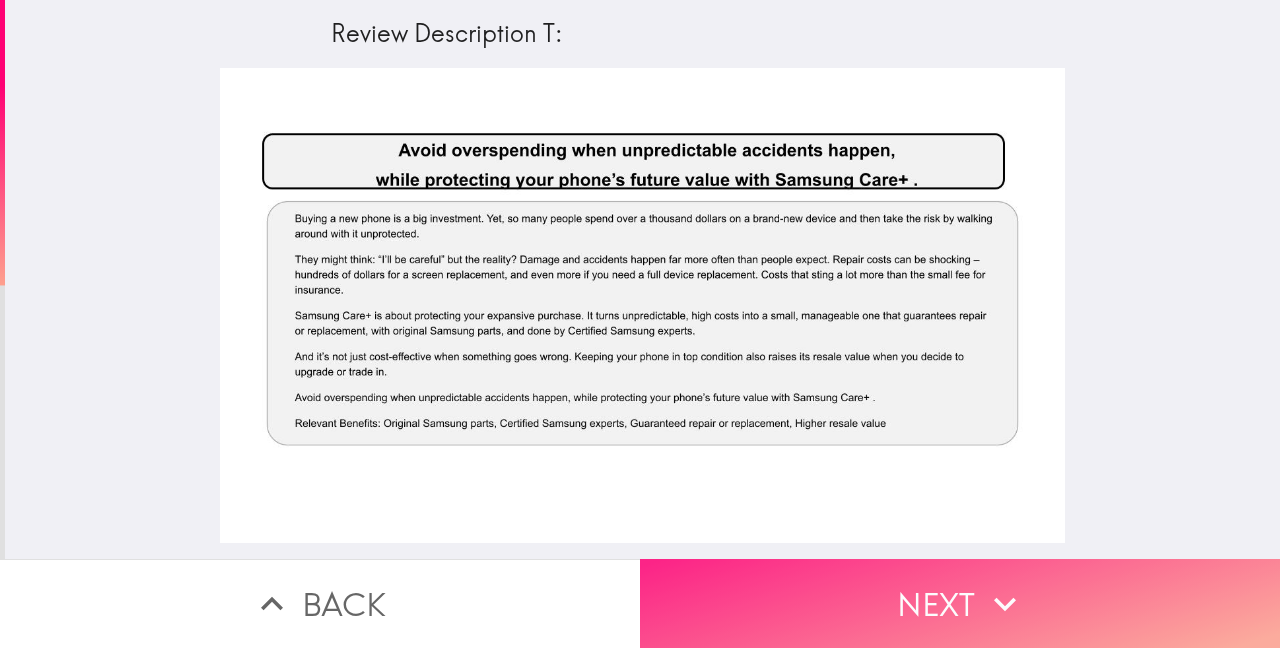 click 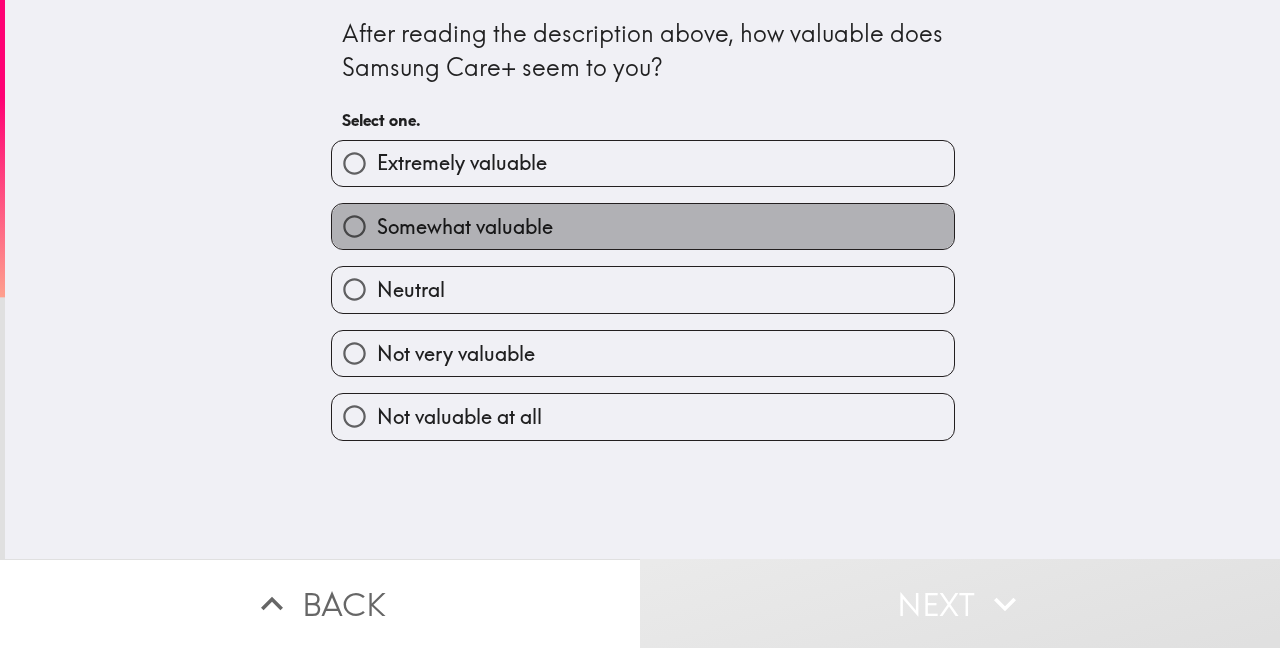 click on "Somewhat valuable" at bounding box center (643, 226) 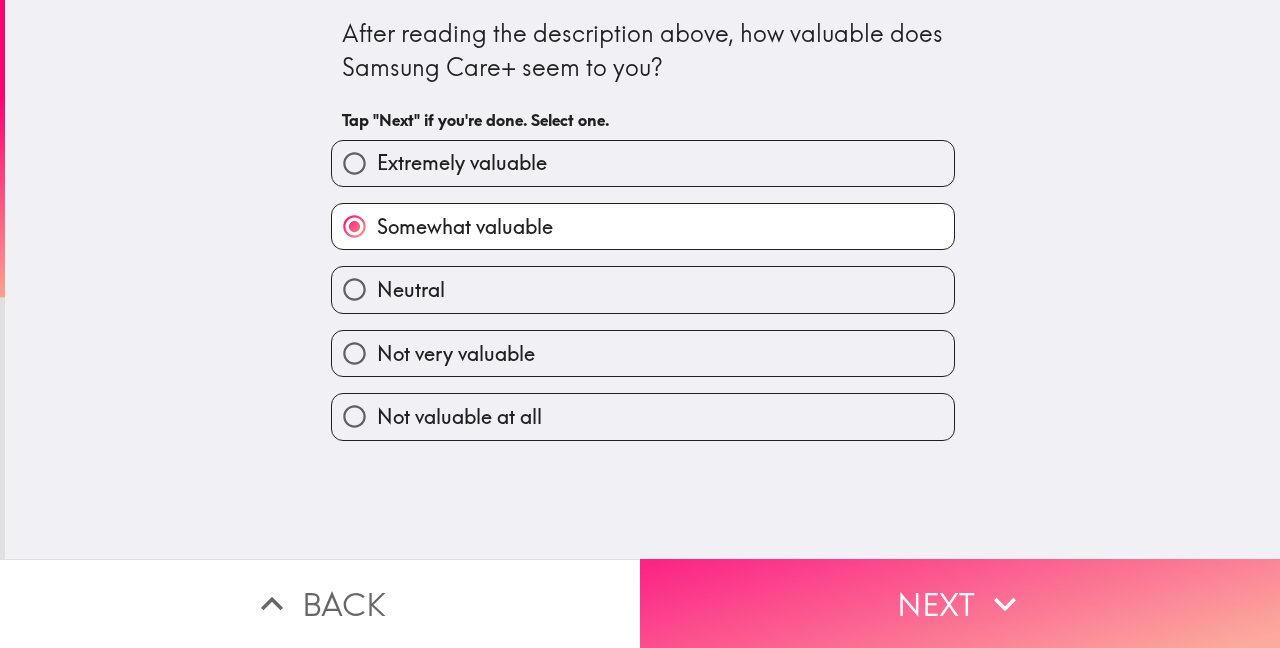 click on "Next" at bounding box center (960, 603) 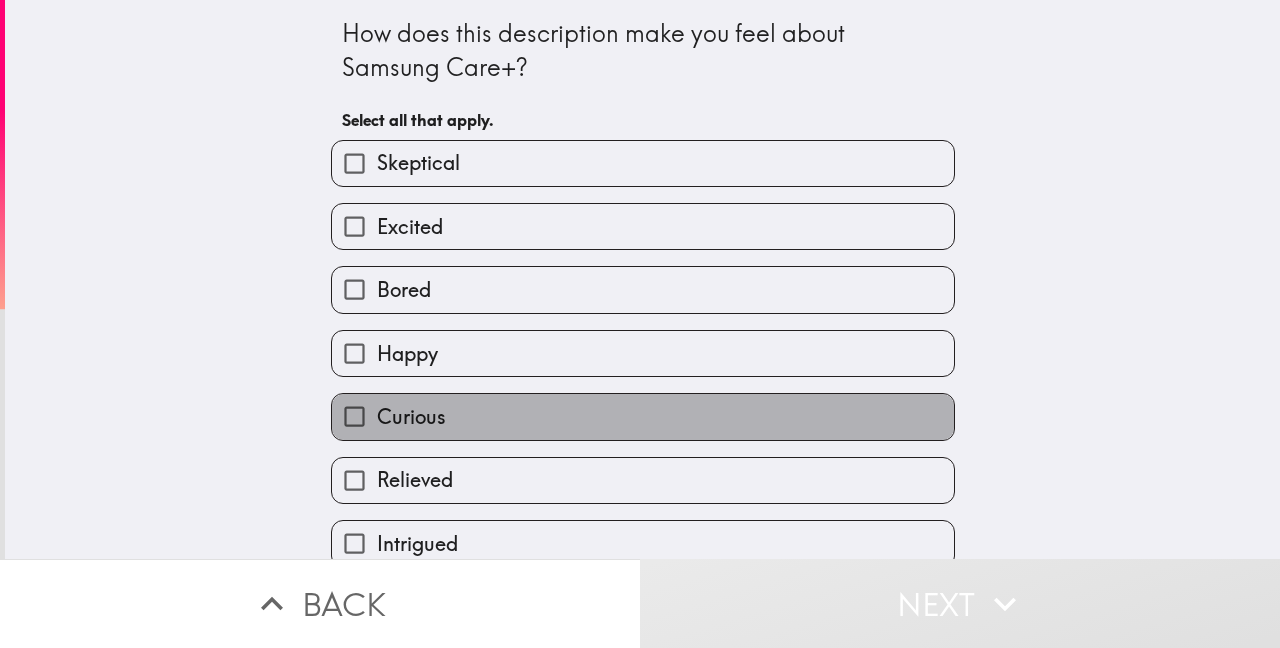 click on "Curious" at bounding box center (643, 416) 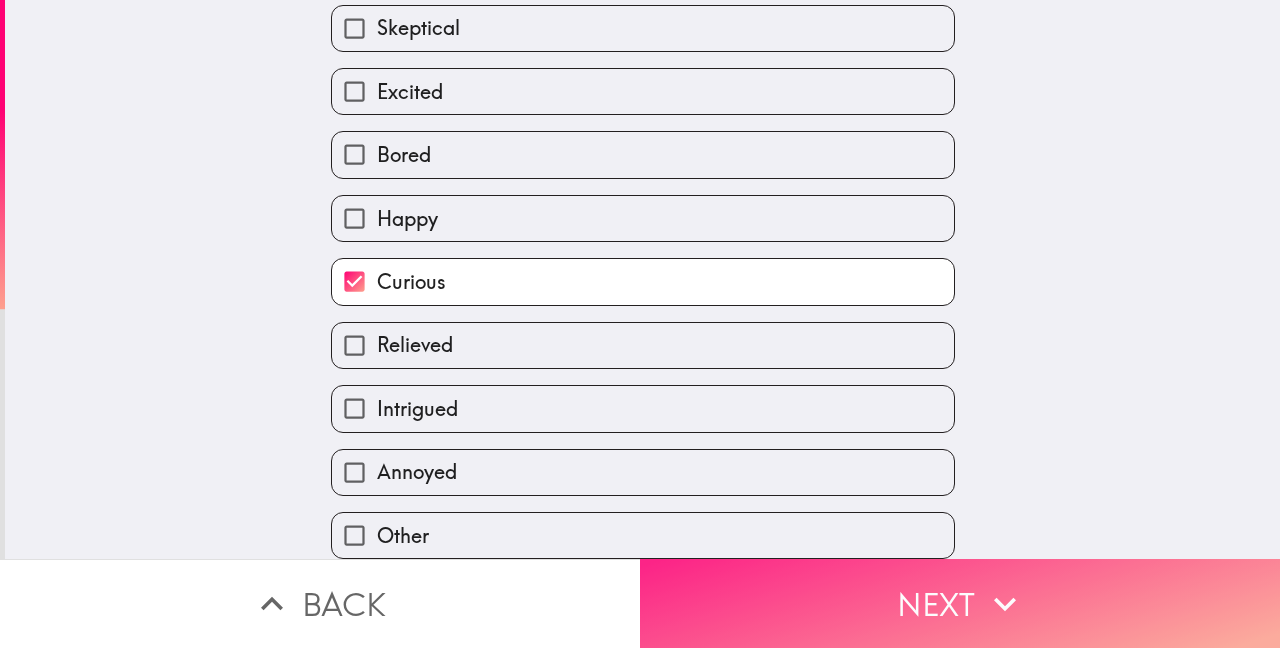 scroll, scrollTop: 152, scrollLeft: 0, axis: vertical 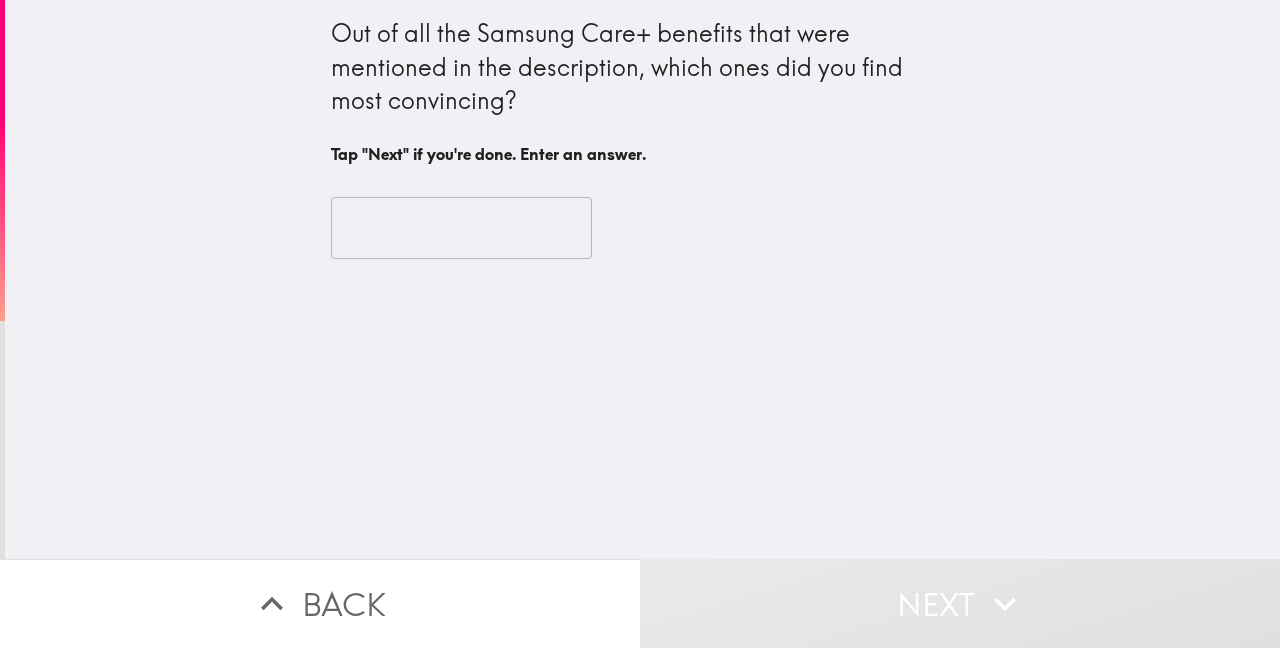 click at bounding box center (461, 228) 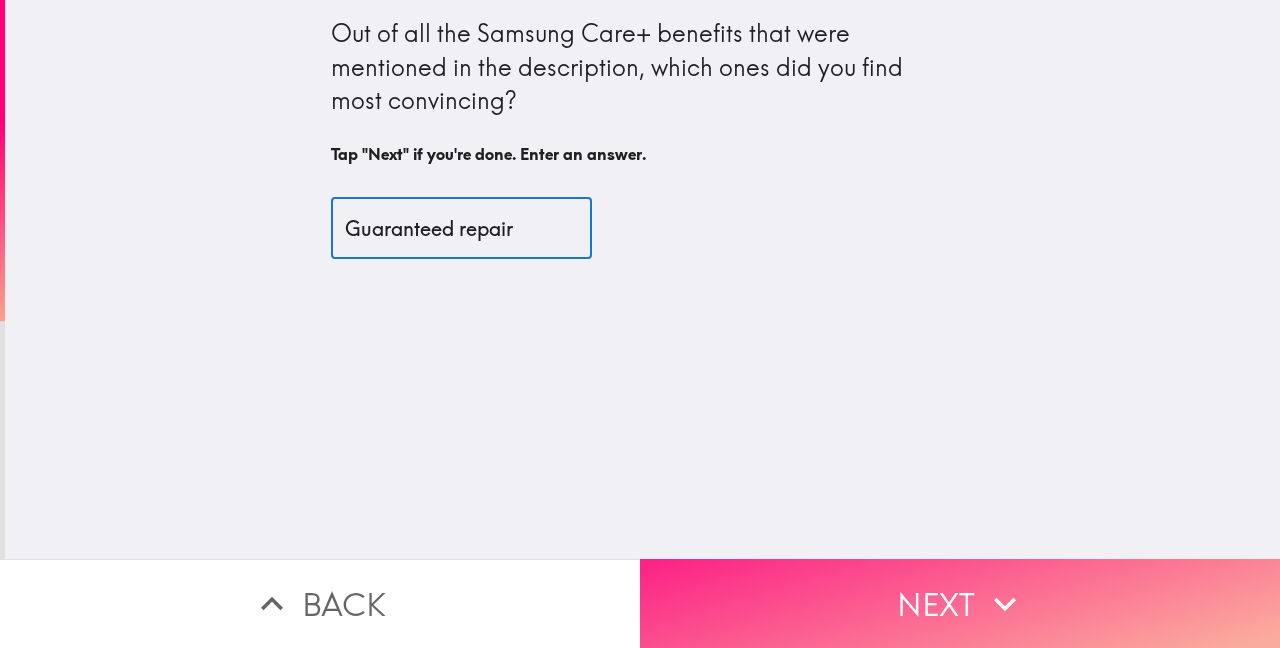 type on "Guaranteed repair" 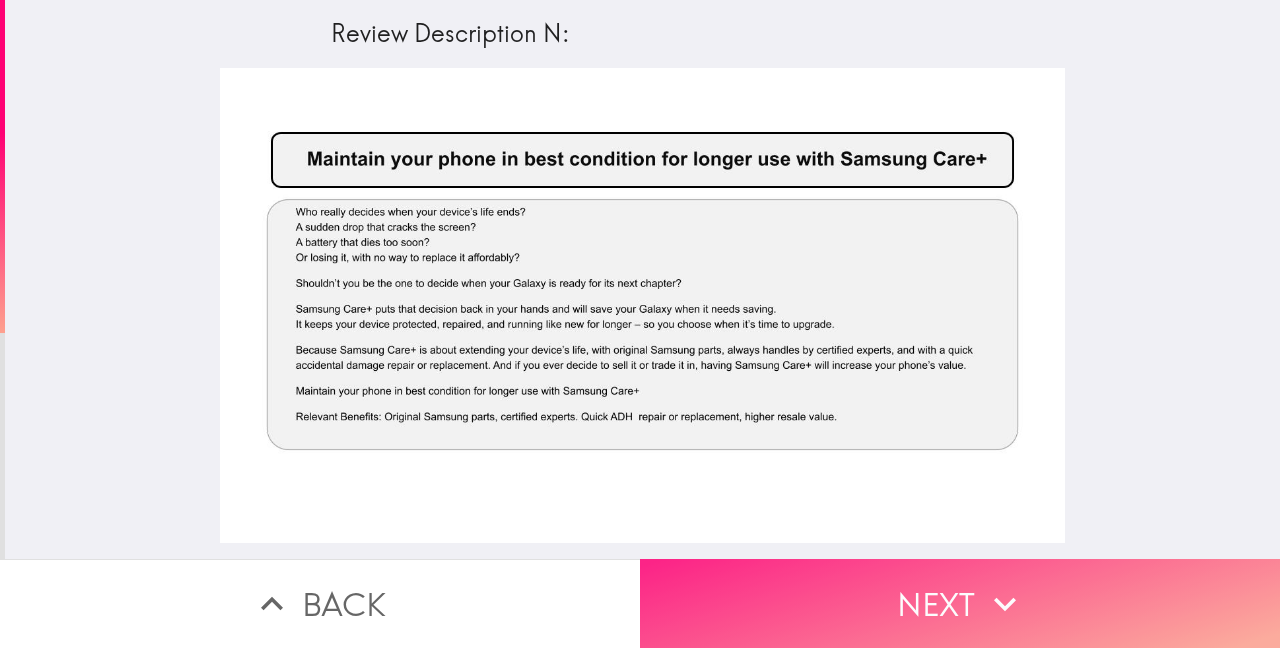 click on "Next" at bounding box center [960, 603] 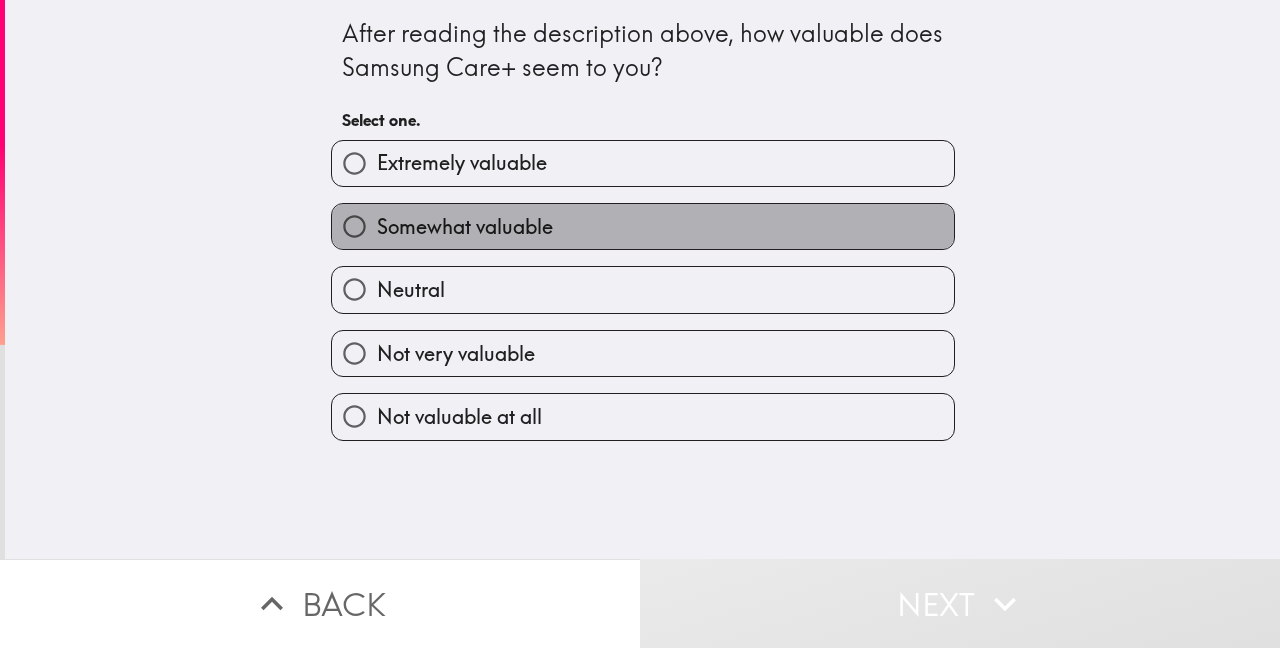 click on "Somewhat valuable" at bounding box center (643, 226) 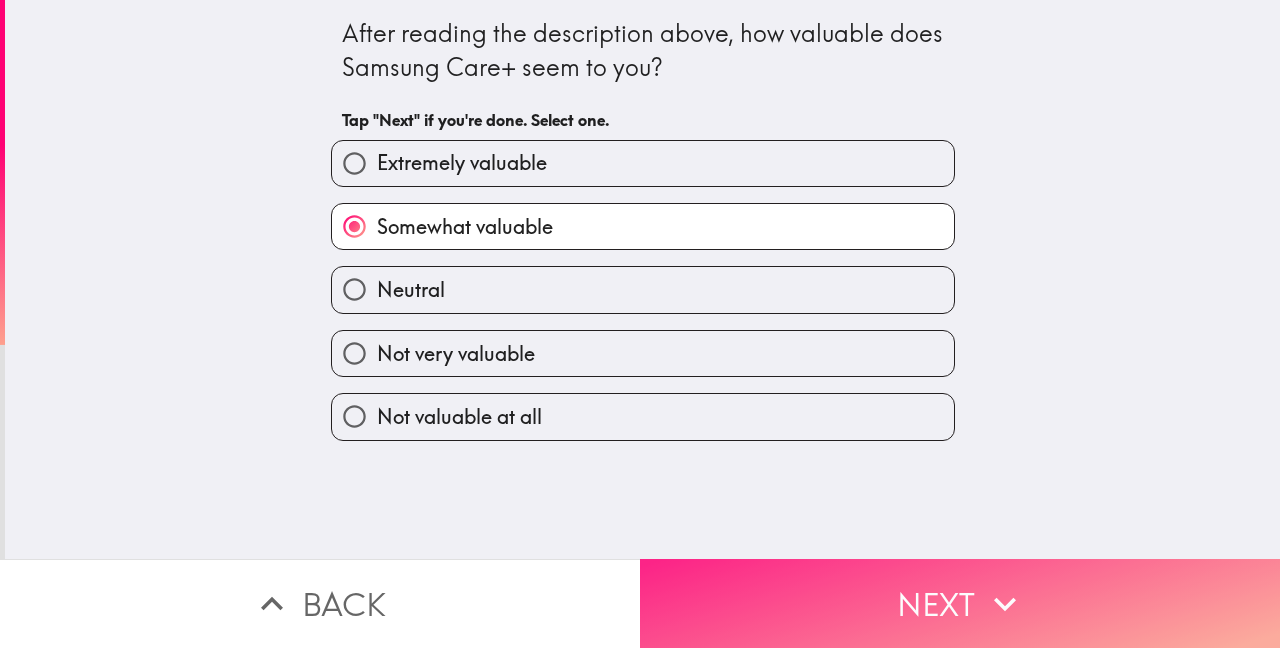 click on "Next" at bounding box center (960, 603) 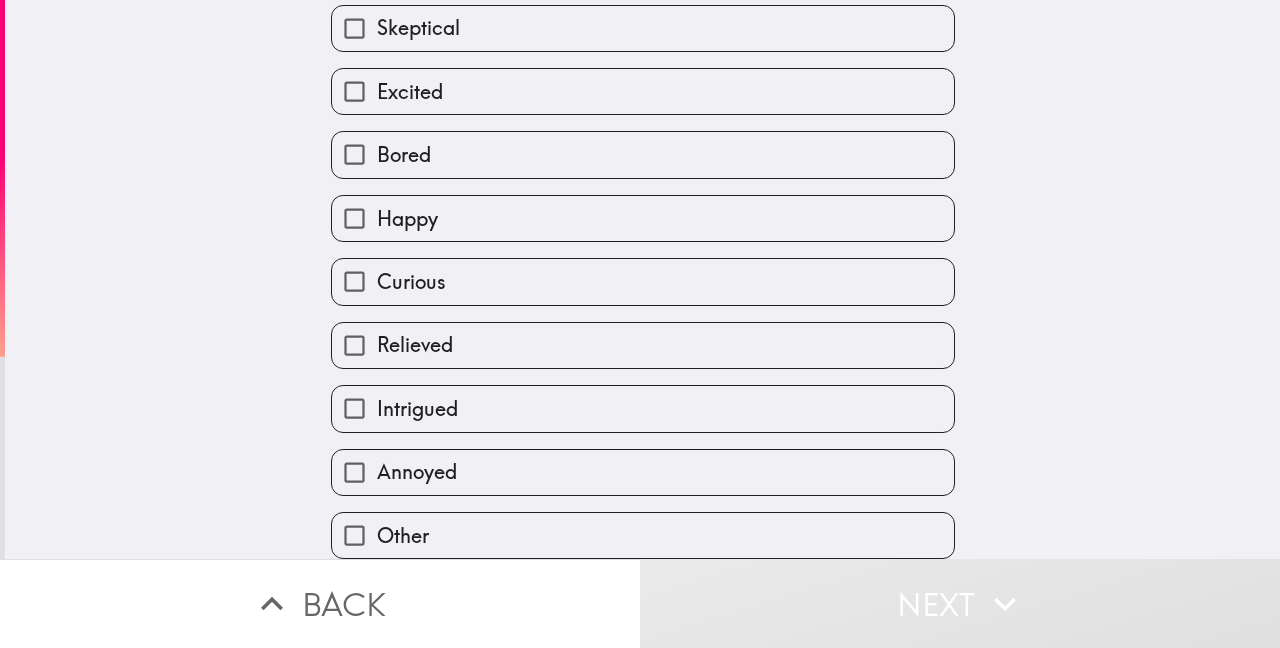 scroll, scrollTop: 152, scrollLeft: 0, axis: vertical 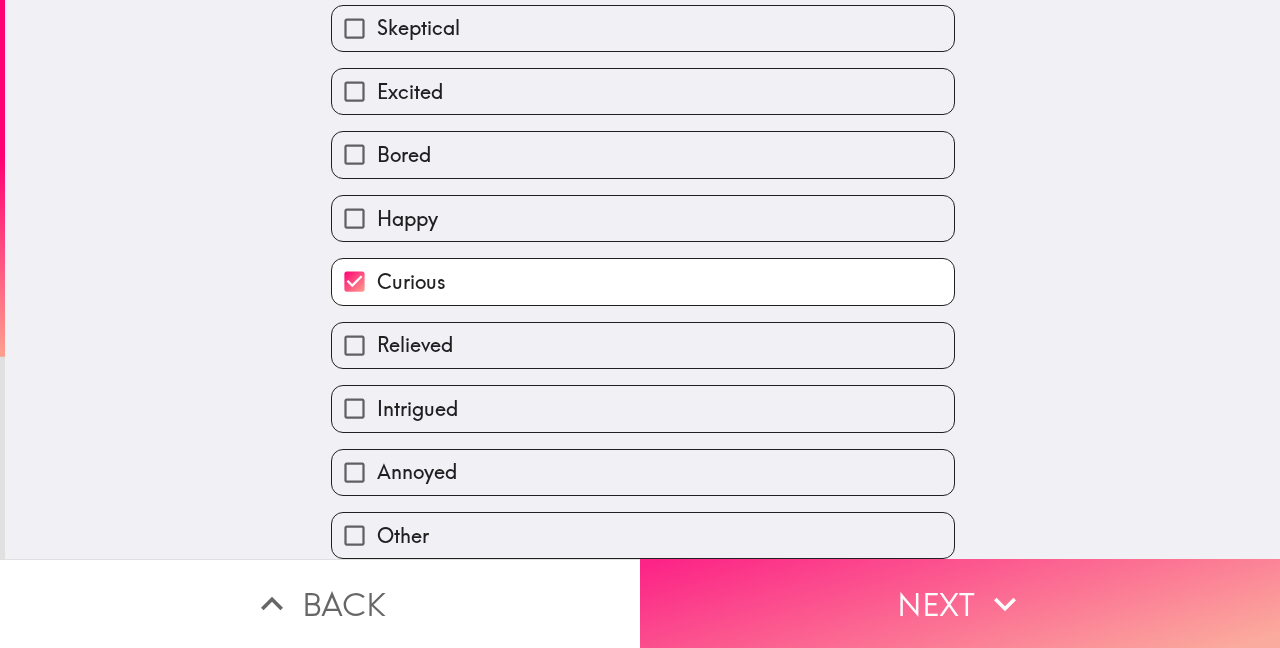 click on "Next" at bounding box center [960, 603] 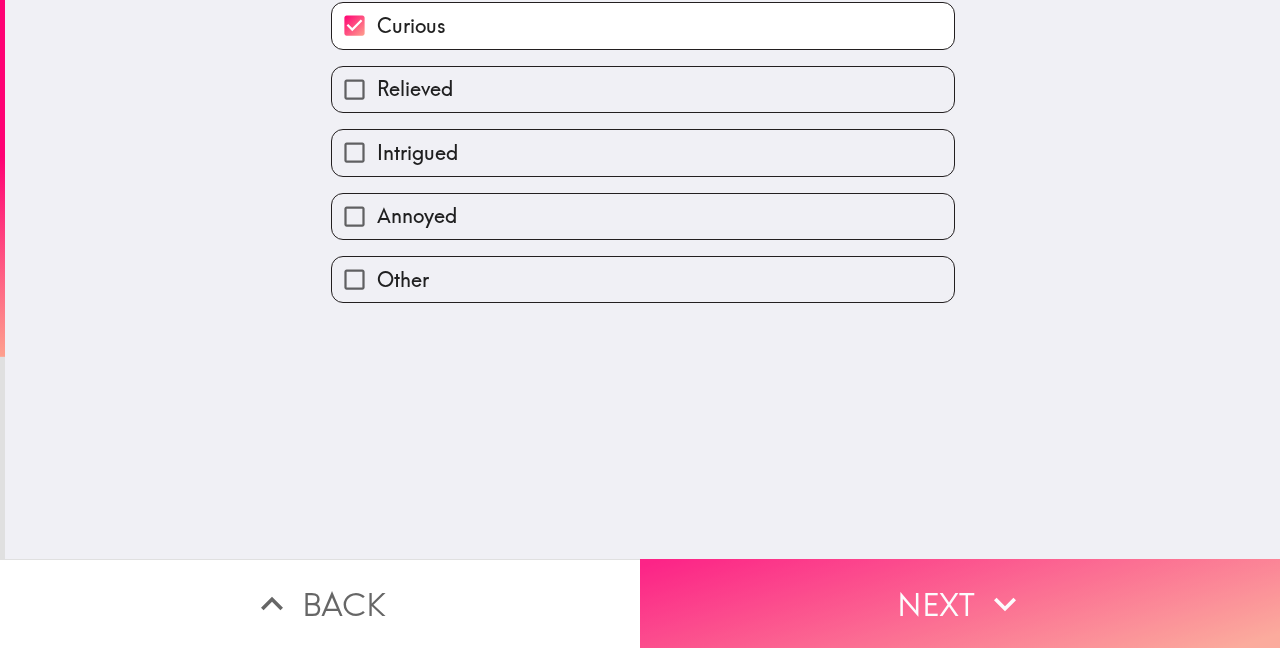 scroll, scrollTop: 0, scrollLeft: 0, axis: both 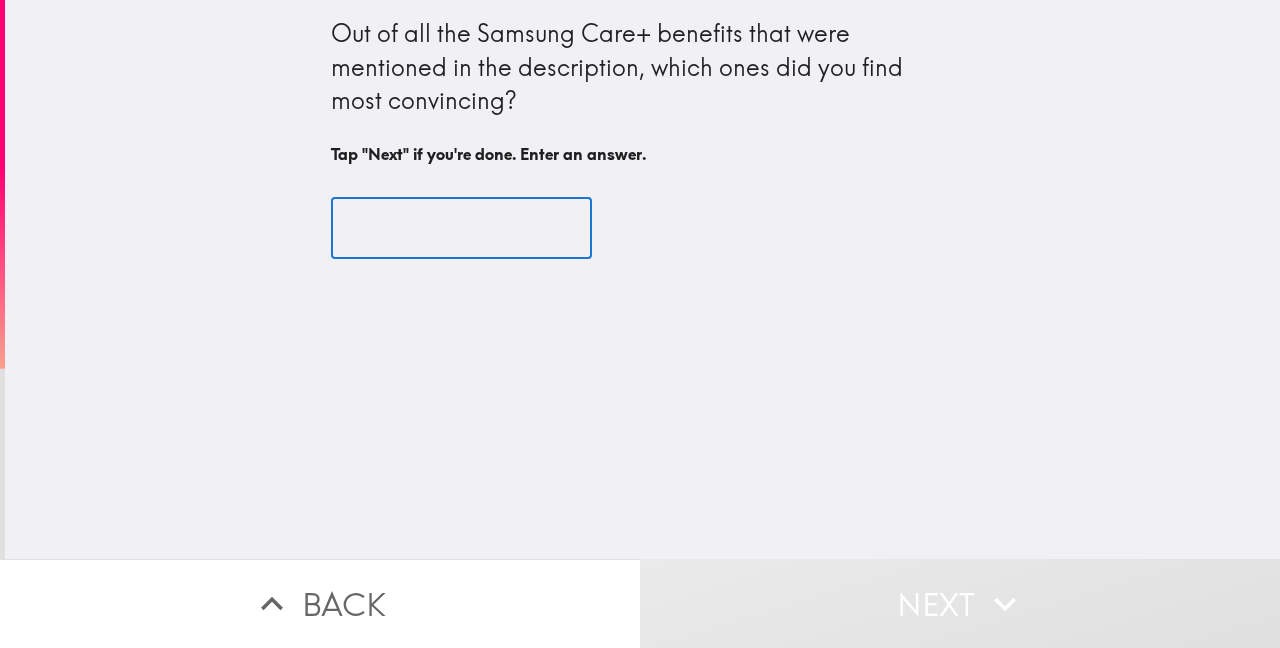 click at bounding box center [461, 228] 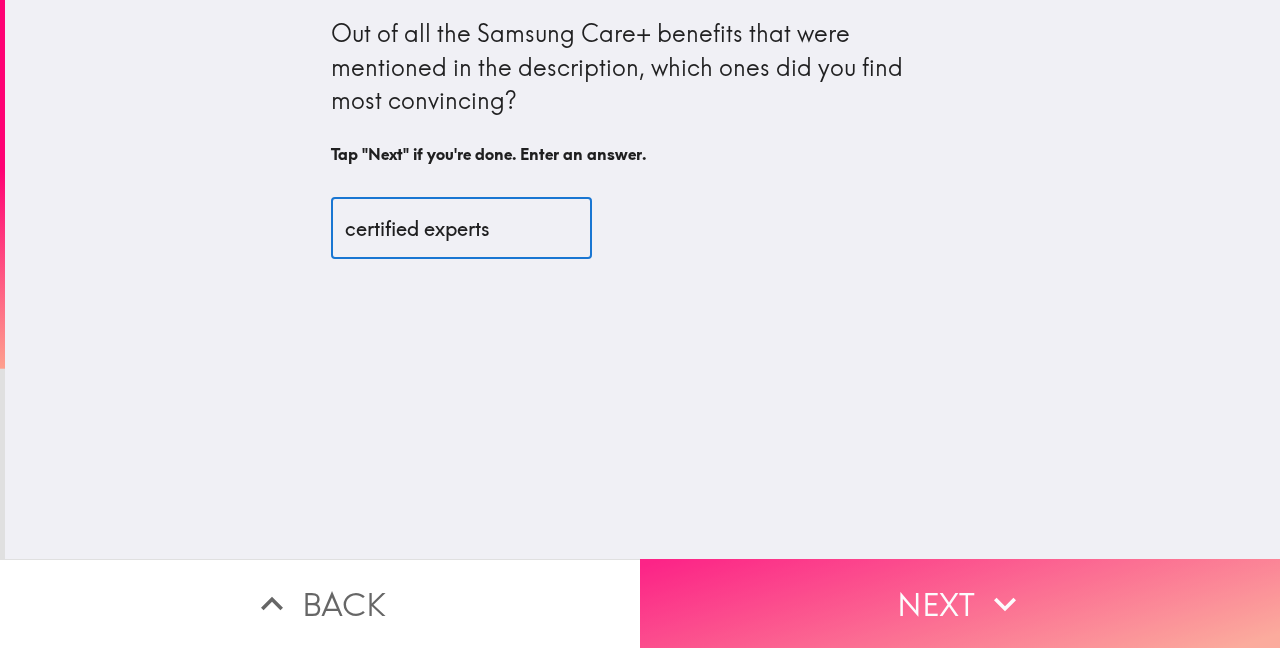 type on "certified experts" 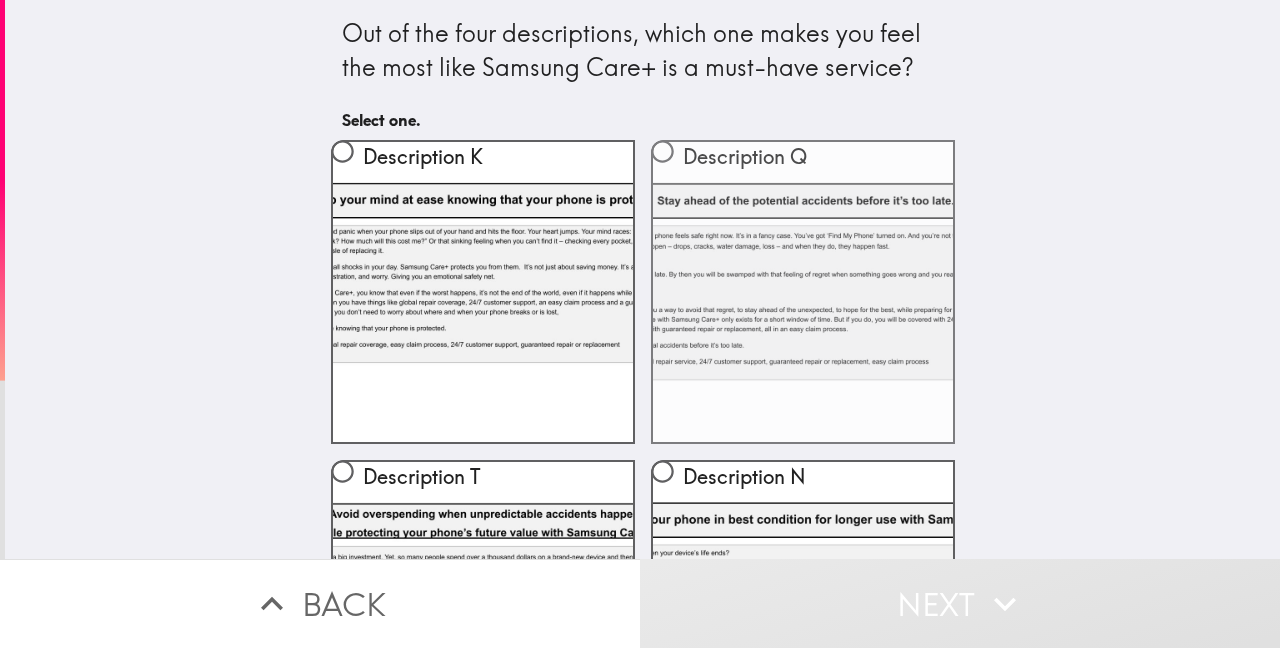 click on "Description Q" at bounding box center [803, 292] 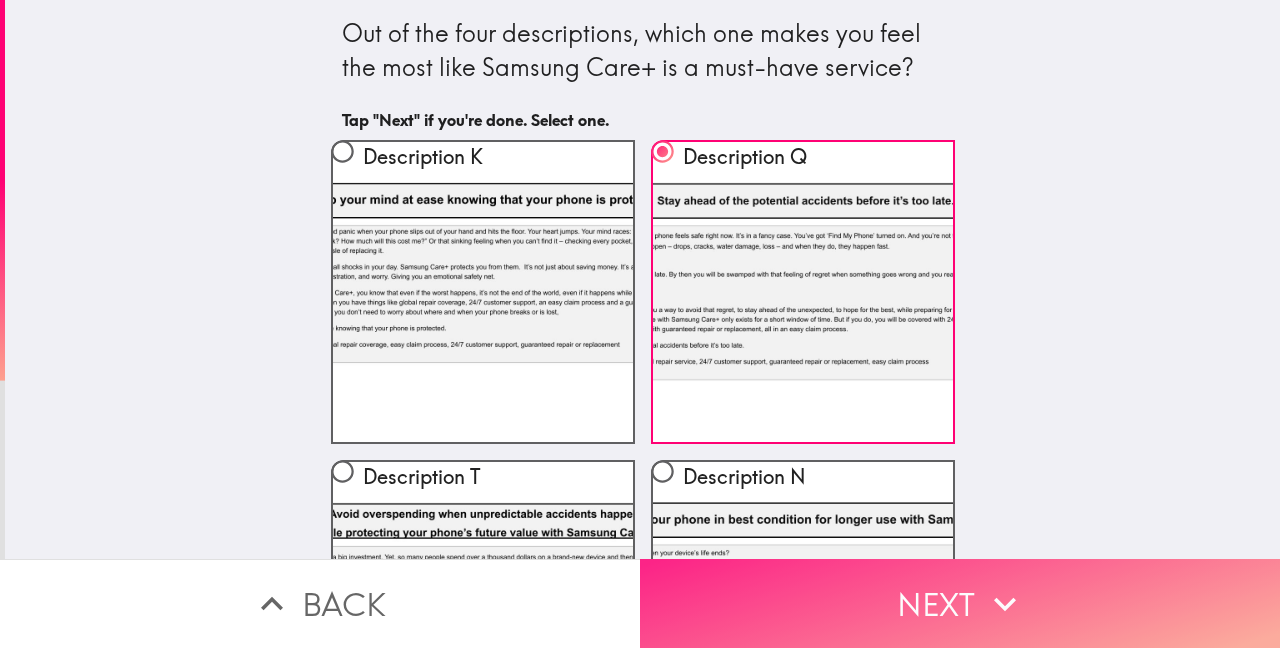 click 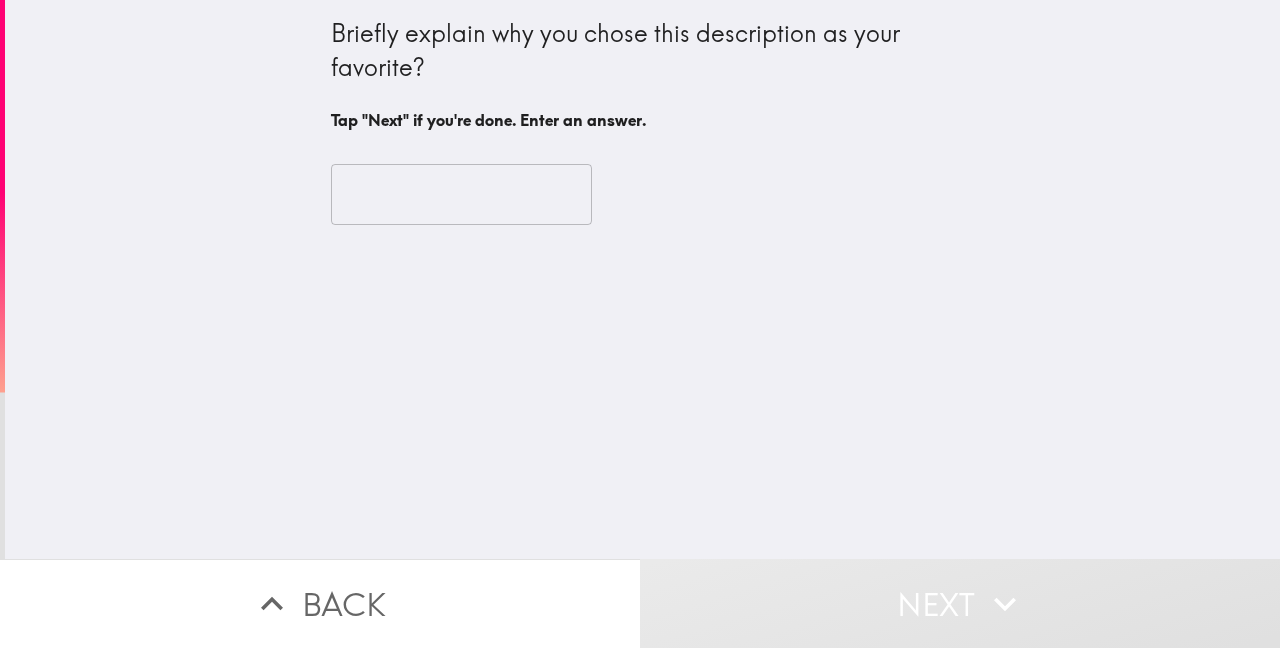 click at bounding box center (461, 195) 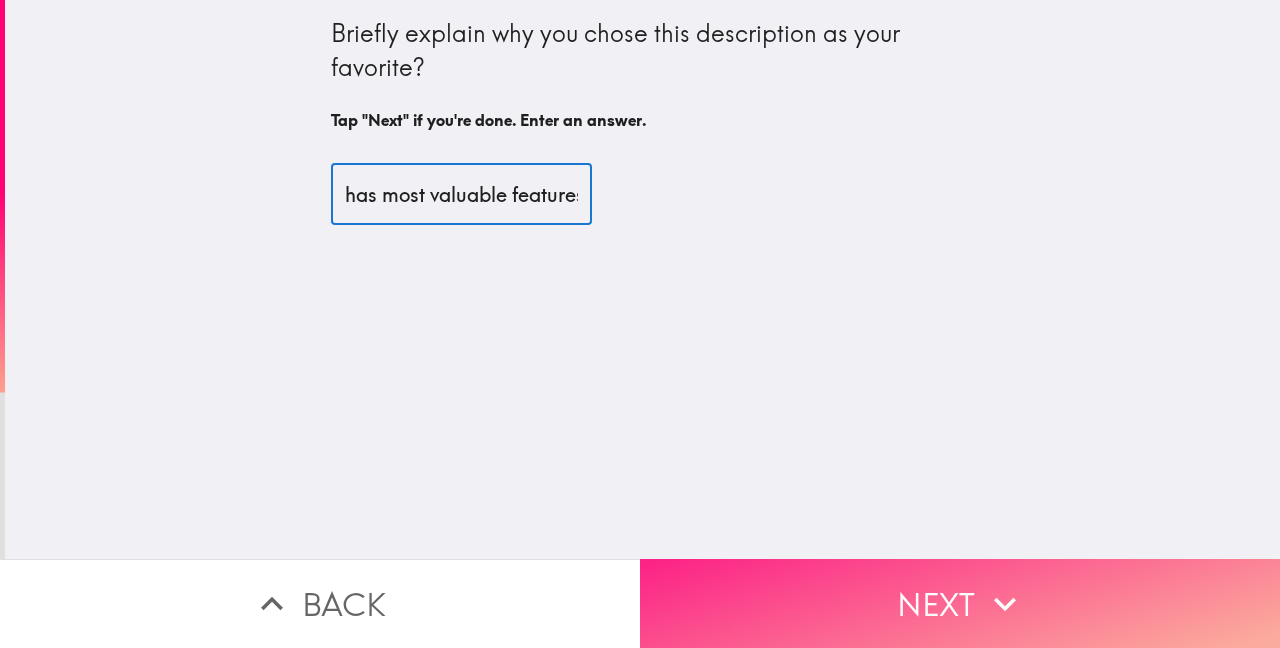 type on "has most valuable features" 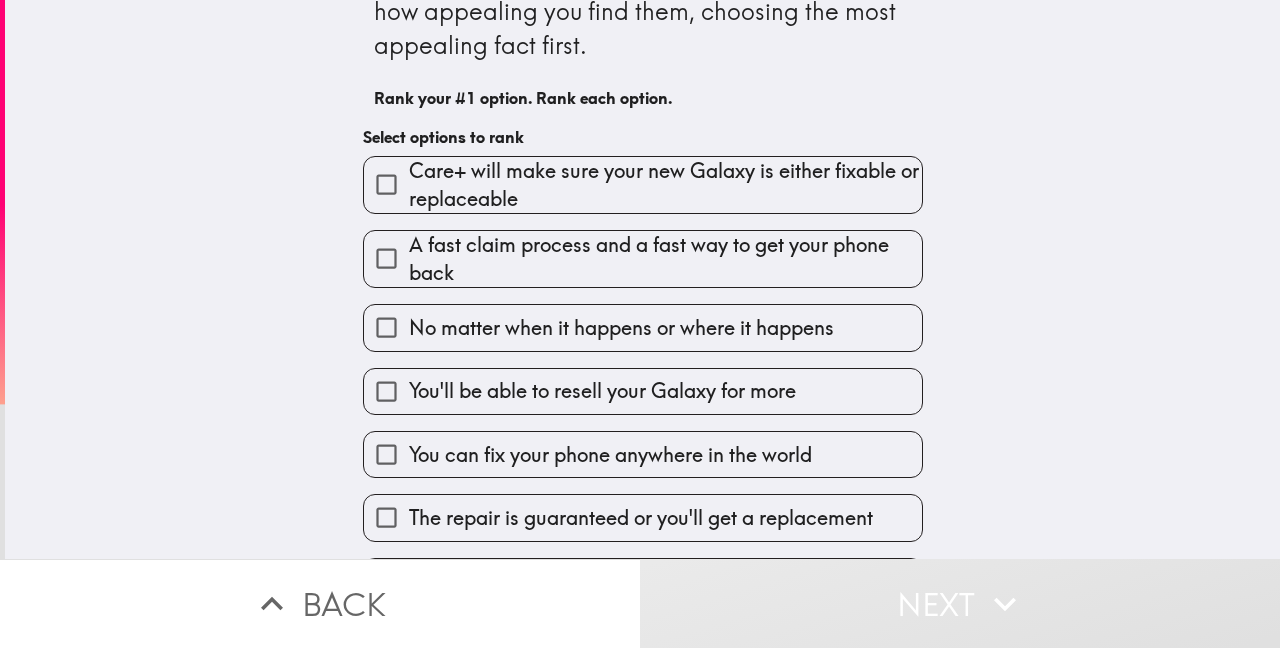 scroll, scrollTop: 150, scrollLeft: 0, axis: vertical 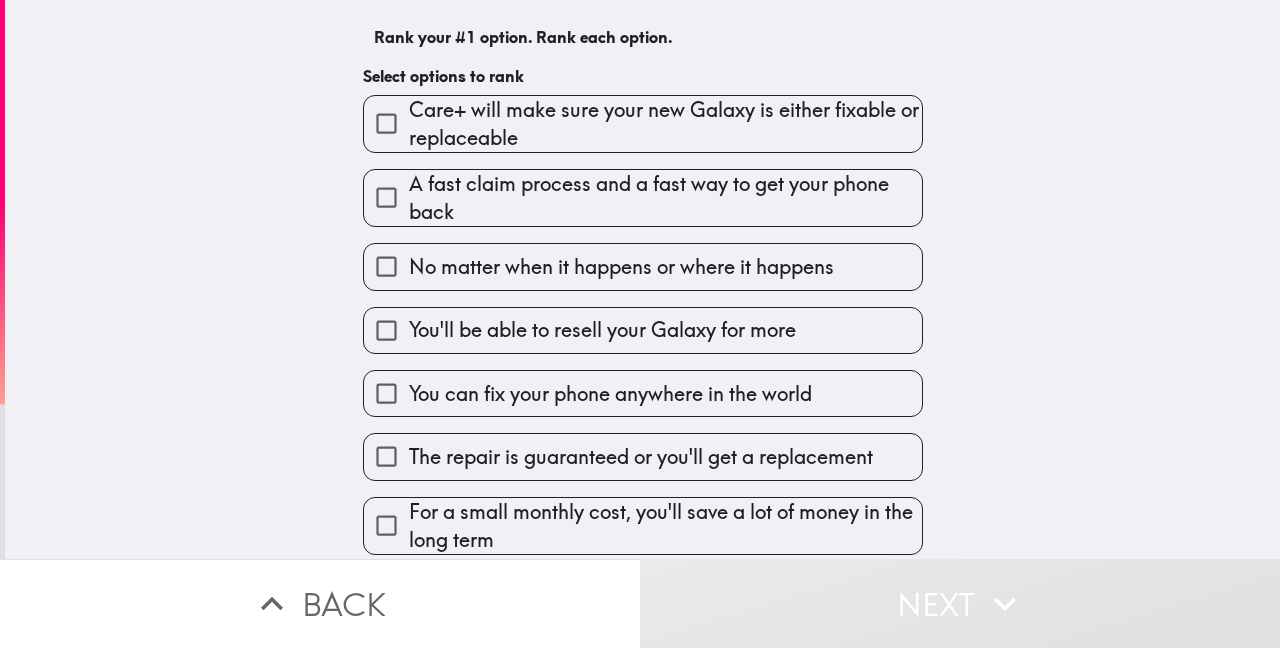 click on "No matter when it happens or where it happens" at bounding box center [621, 267] 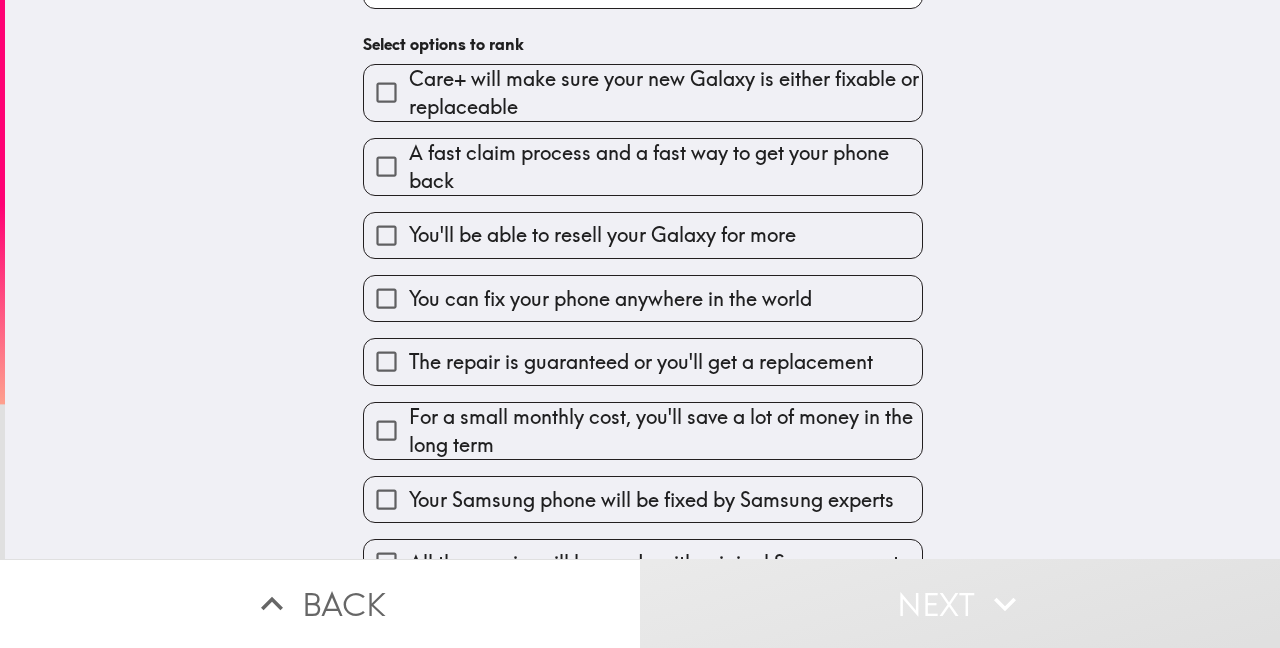 scroll, scrollTop: 293, scrollLeft: 0, axis: vertical 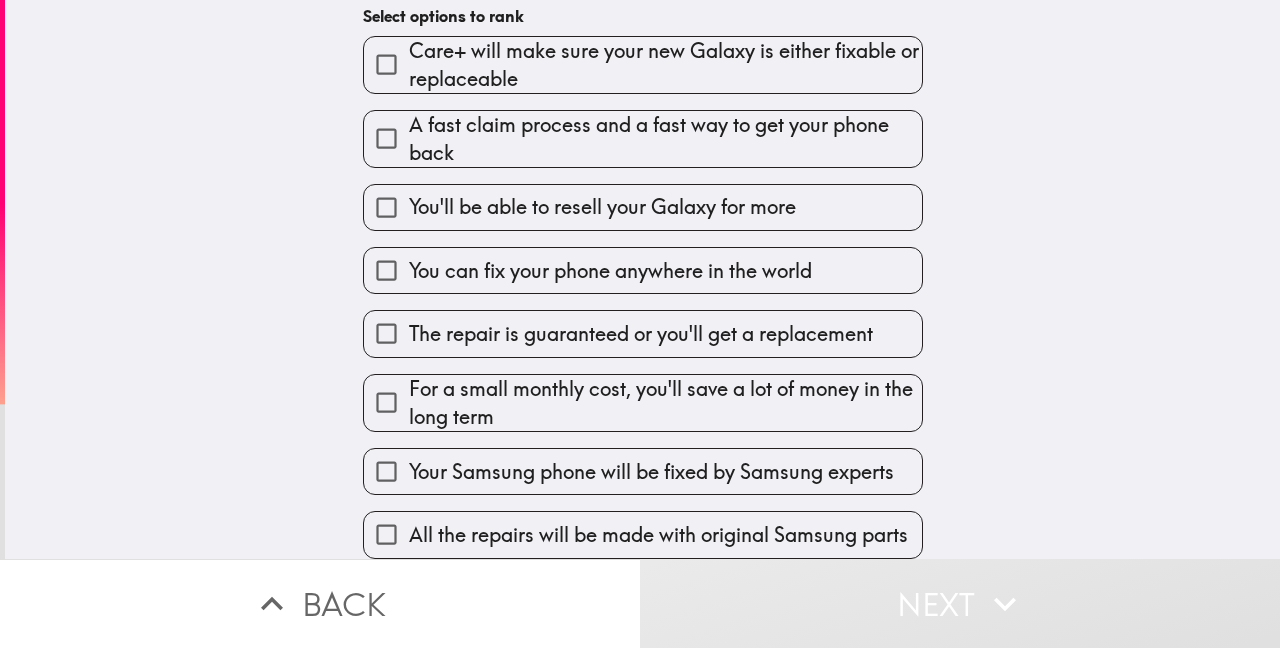 click on "You can fix your phone anywhere in the world" at bounding box center (610, 271) 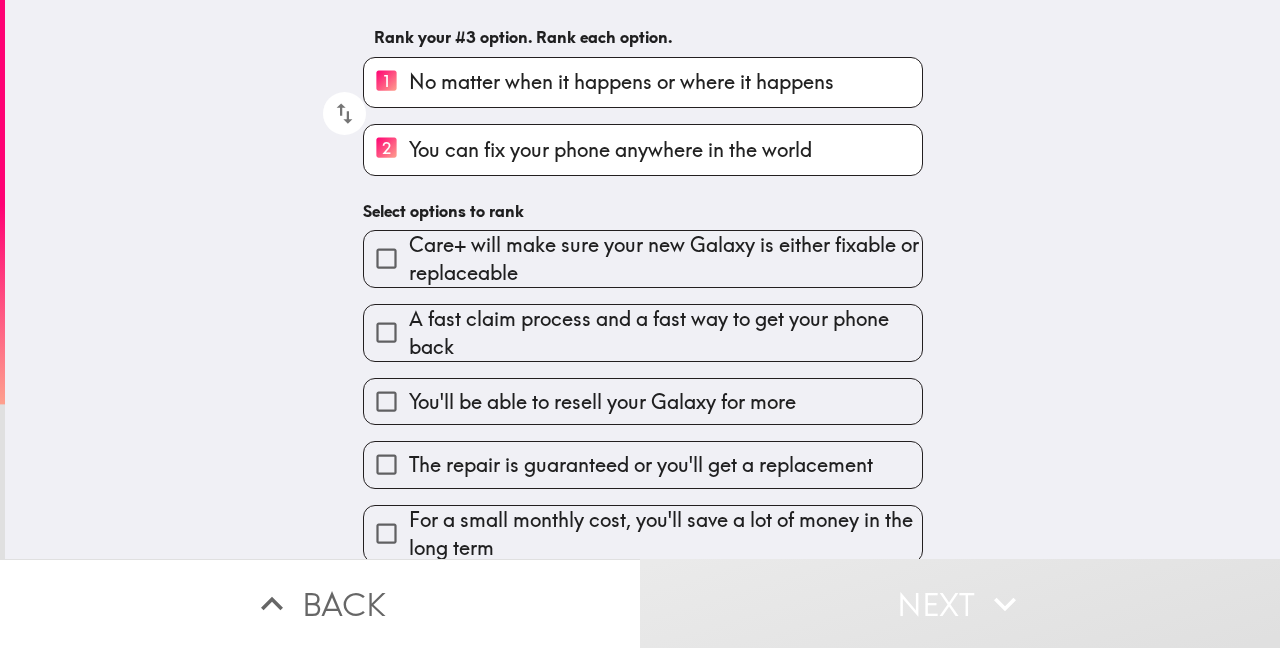 scroll, scrollTop: 297, scrollLeft: 0, axis: vertical 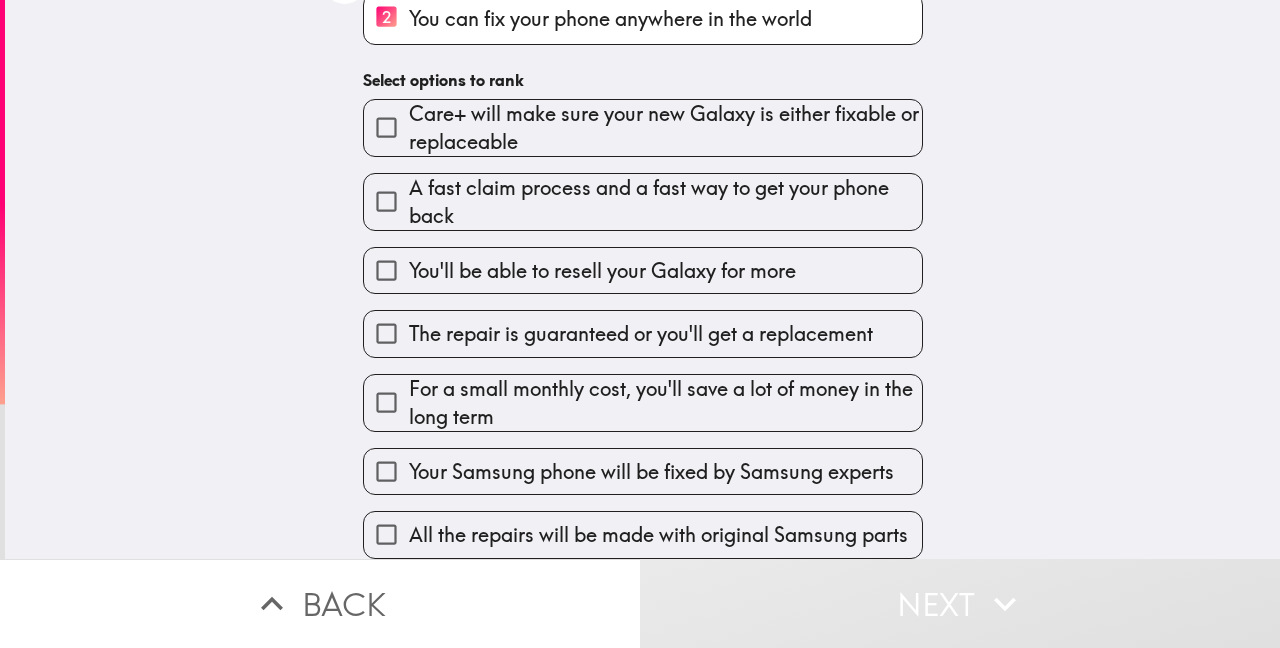 click on "Your Samsung phone will be fixed by Samsung experts" at bounding box center (651, 472) 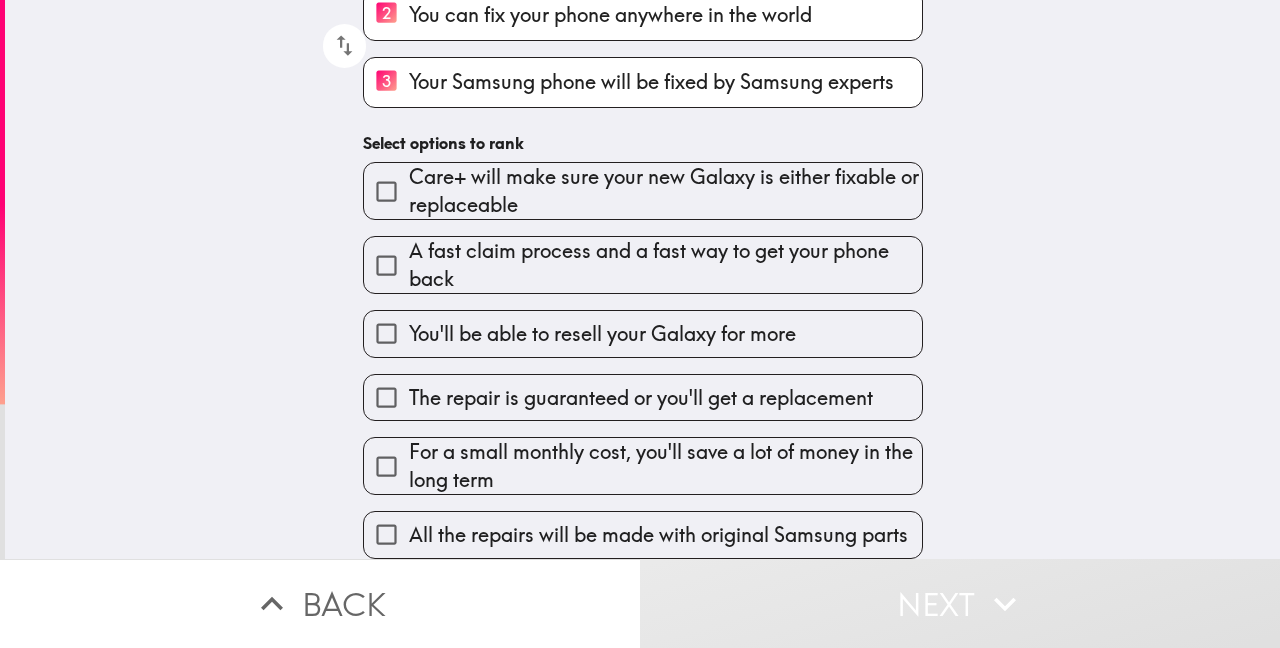 click on "The repair is guaranteed or you'll get a replacement" at bounding box center [641, 398] 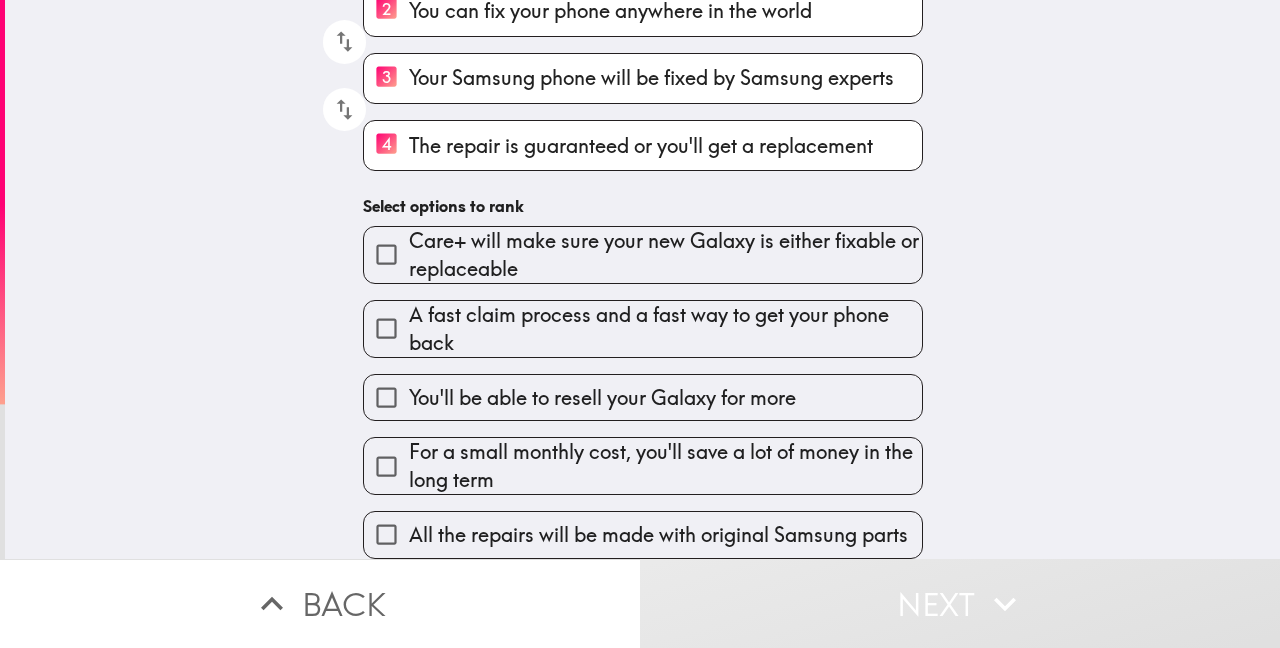 click on "Care+ will make sure your new Galaxy is either fixable or replaceable" at bounding box center (665, 255) 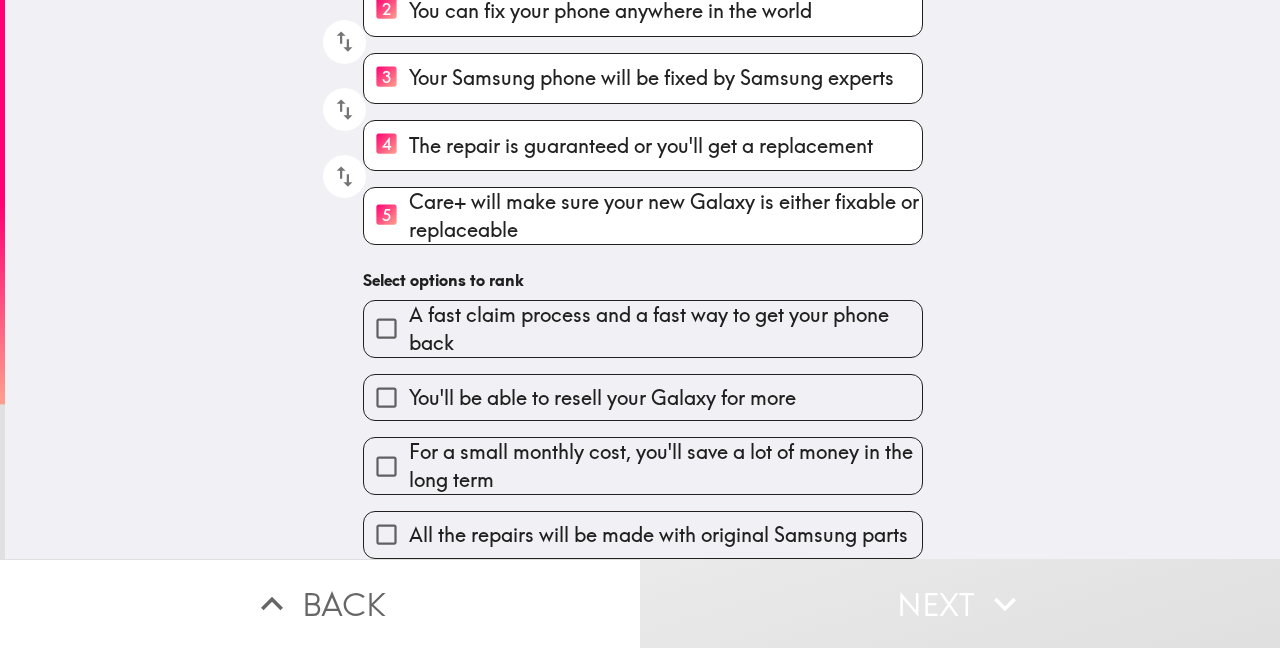 scroll, scrollTop: 305, scrollLeft: 0, axis: vertical 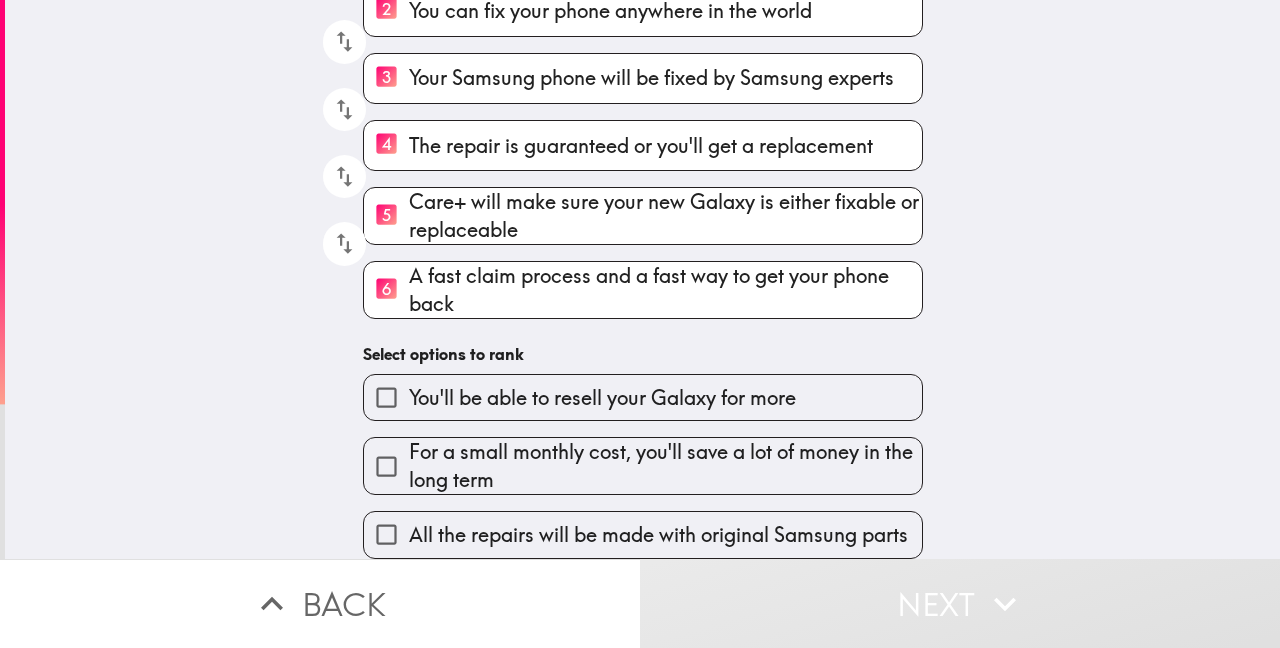 click on "All the repairs will be made with original Samsung parts" at bounding box center (658, 535) 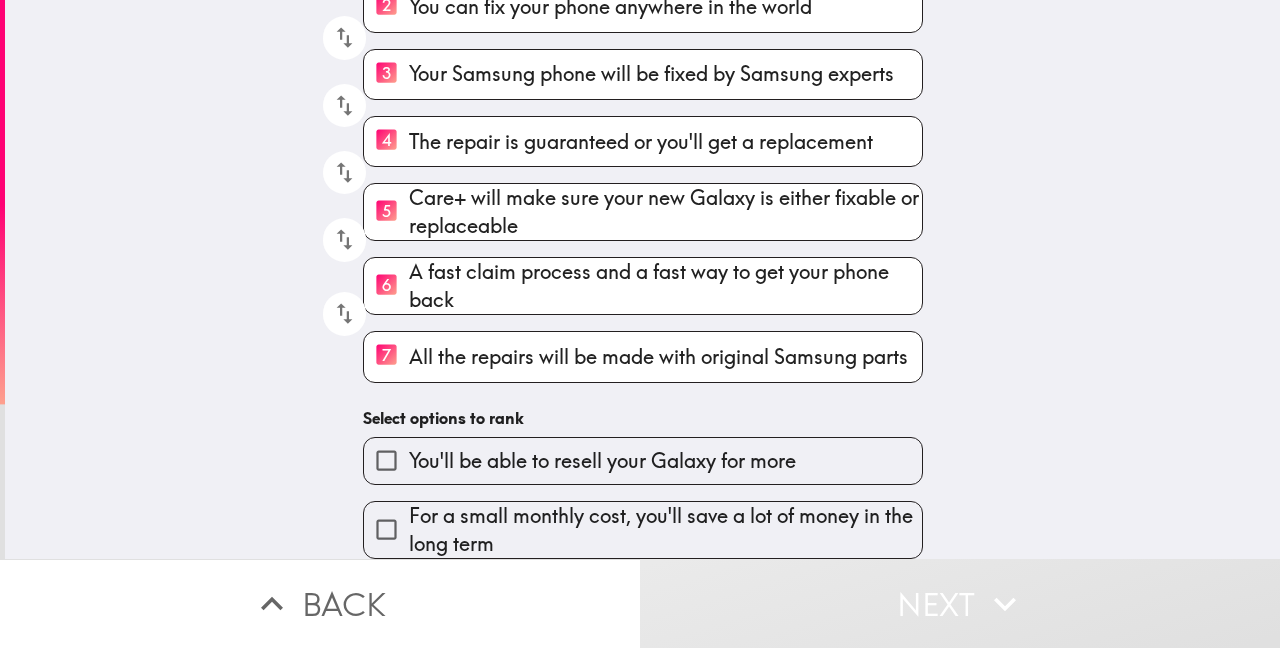 click on "You'll be able to resell your Galaxy for more" at bounding box center [602, 461] 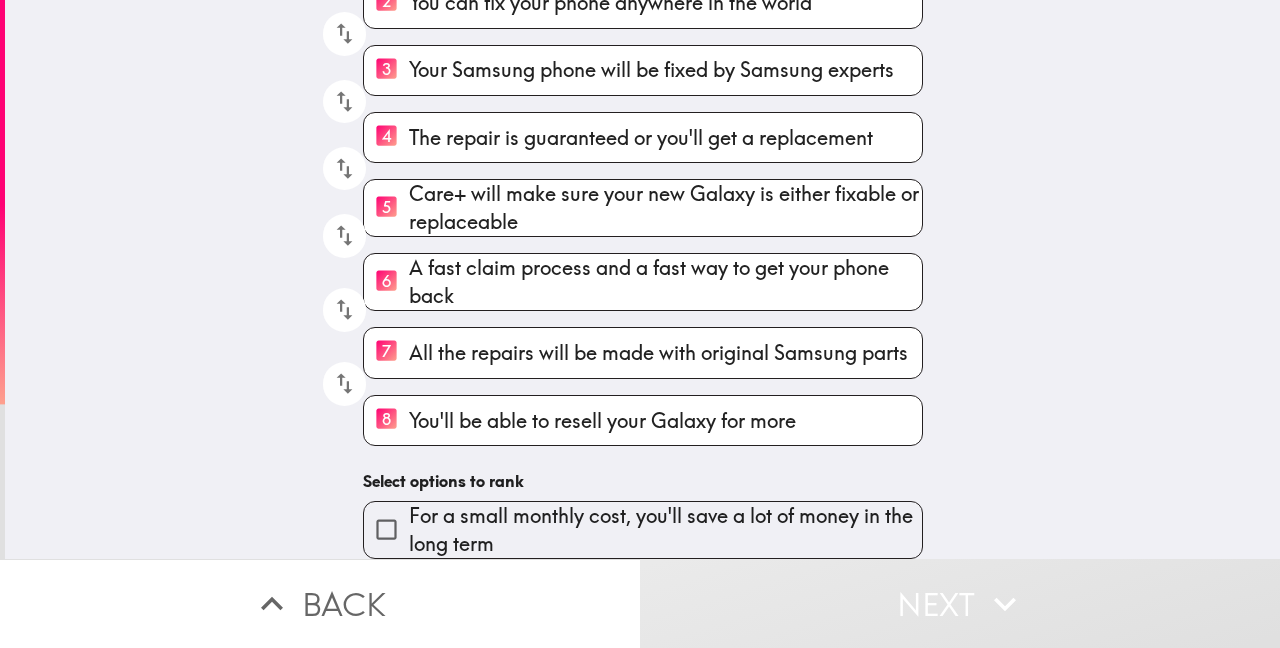 click on "For a small monthly cost, you'll save a lot of money in the long term" at bounding box center (665, 530) 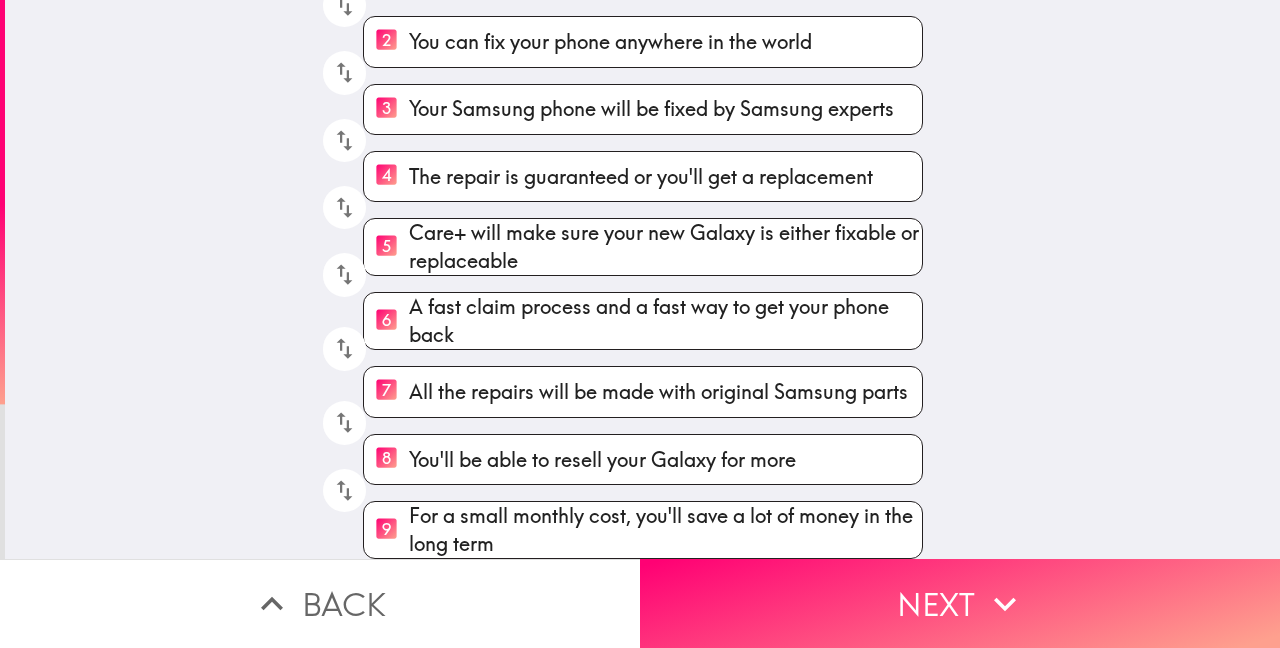 scroll, scrollTop: 274, scrollLeft: 0, axis: vertical 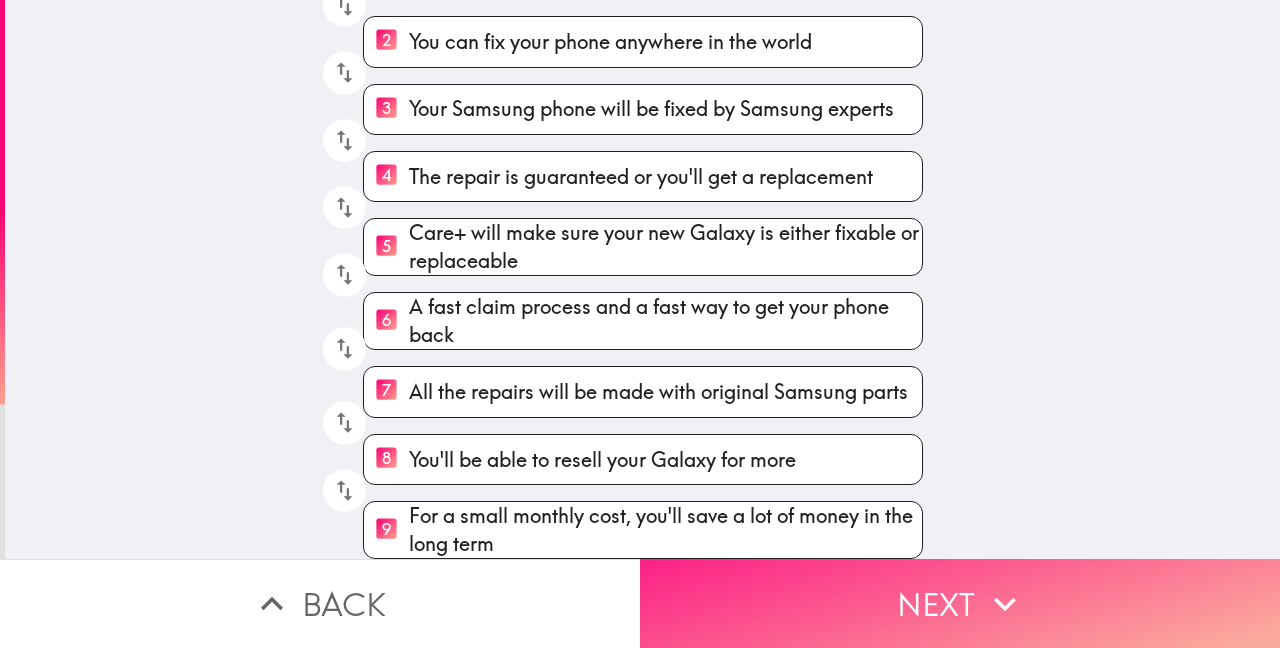 click 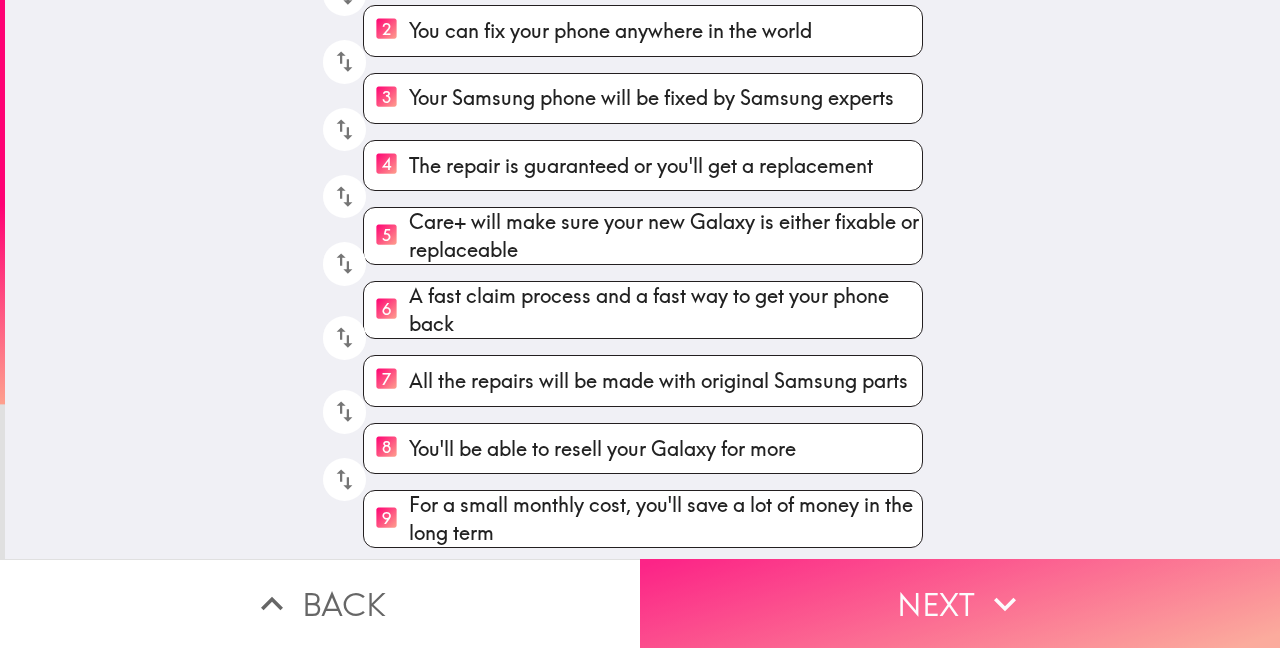 scroll, scrollTop: 53, scrollLeft: 0, axis: vertical 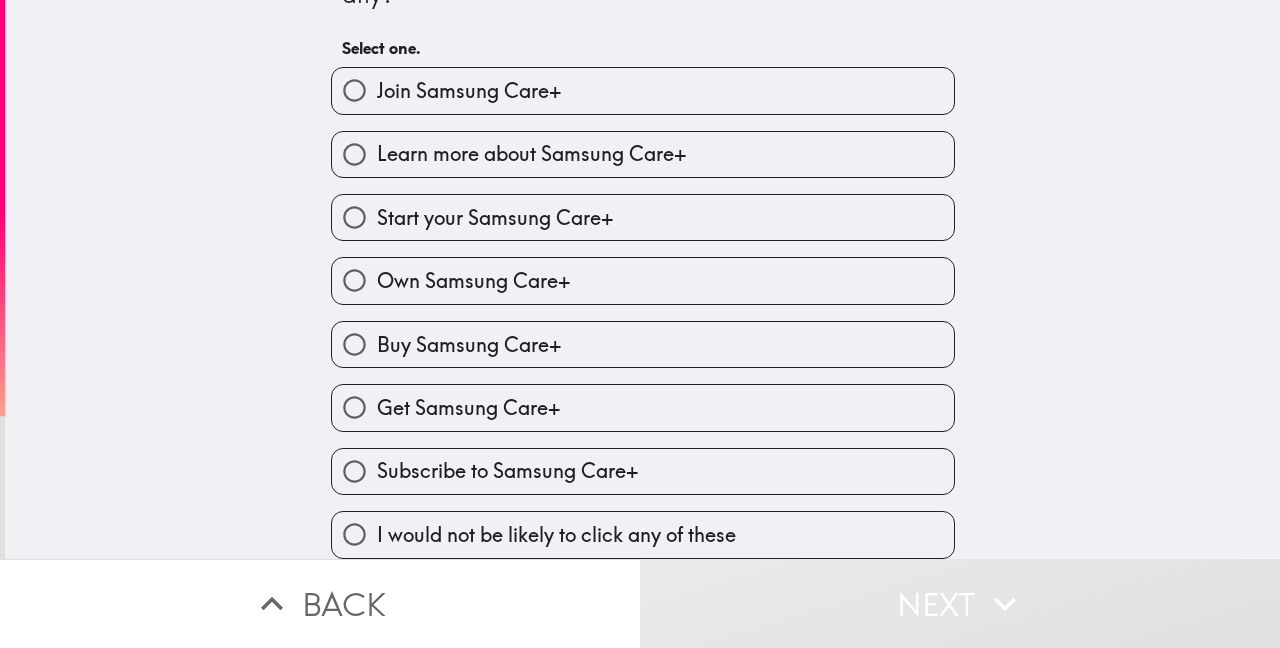 click on "I would not be likely to click any of these" at bounding box center (643, 534) 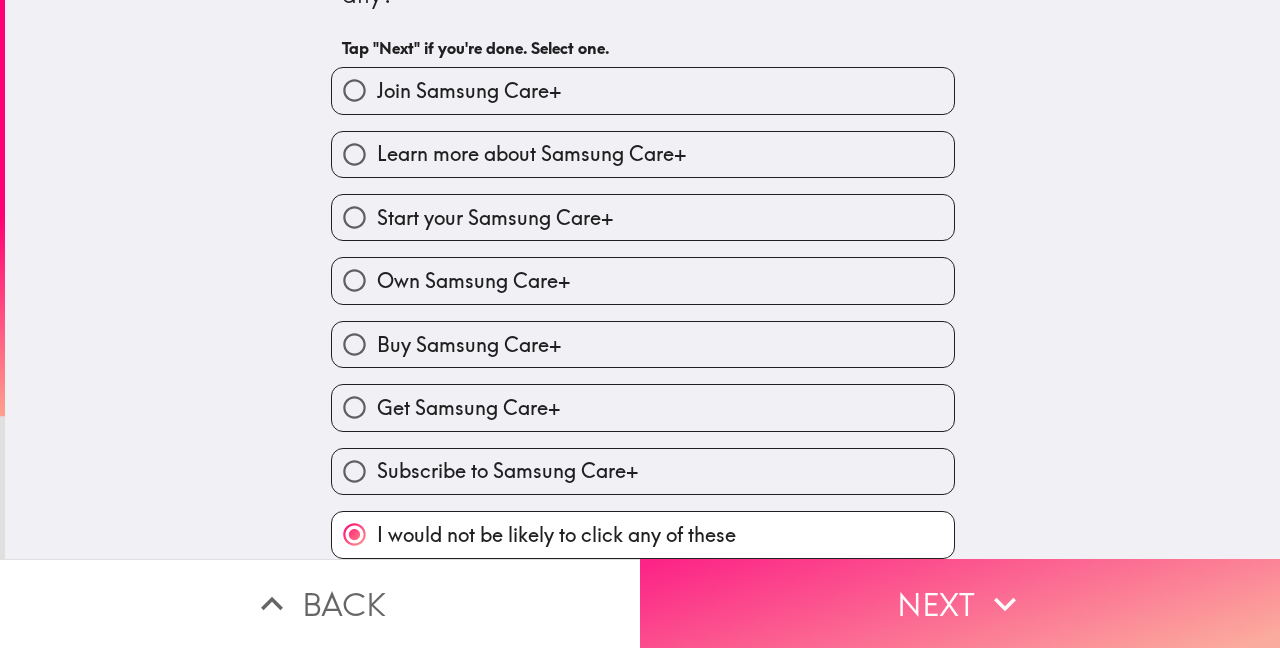 click on "Next" at bounding box center [960, 603] 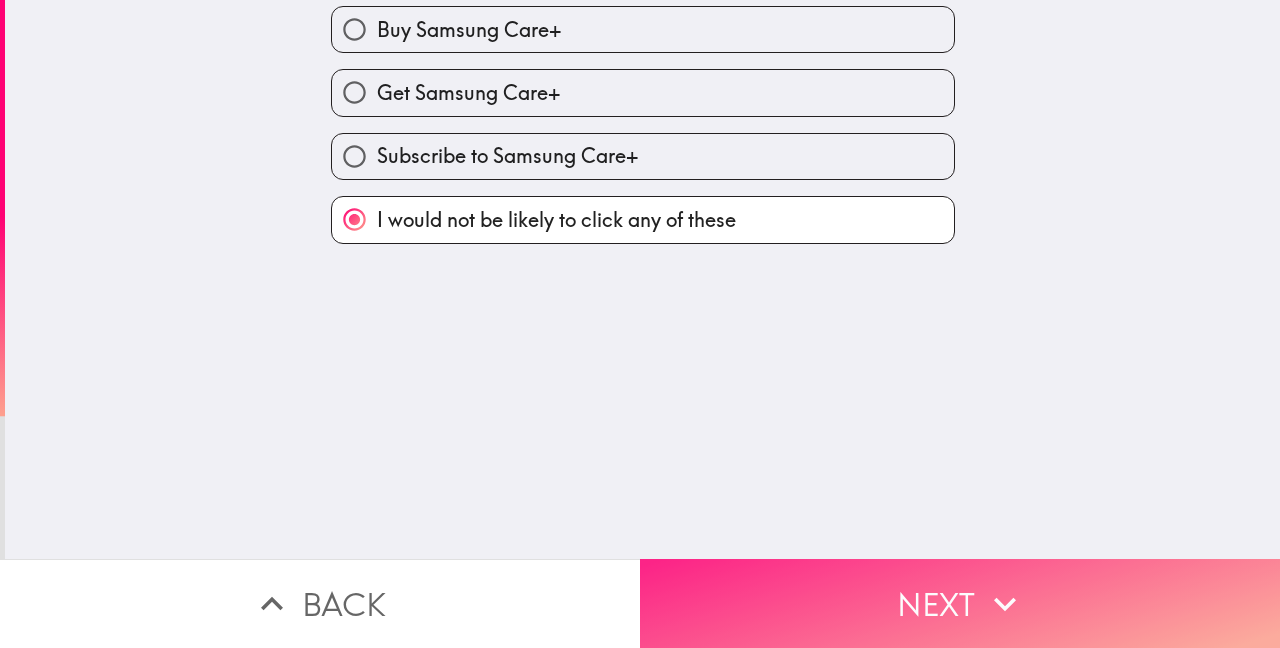 scroll, scrollTop: 0, scrollLeft: 0, axis: both 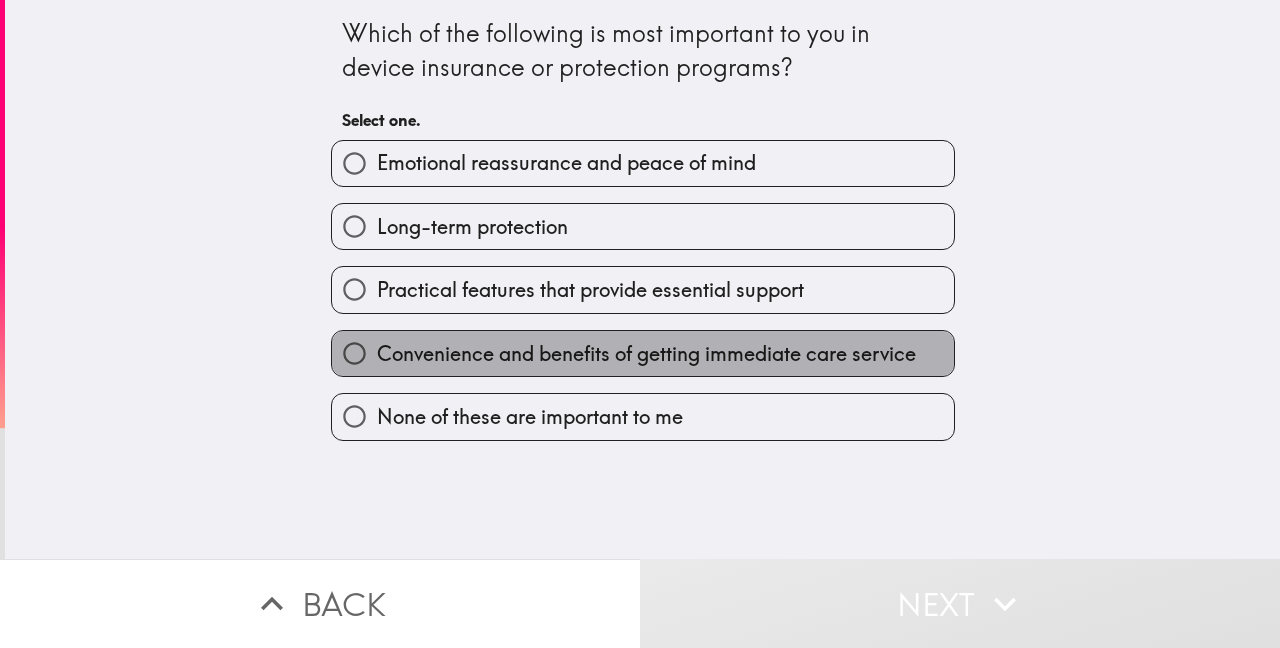 drag, startPoint x: 695, startPoint y: 351, endPoint x: 791, endPoint y: 461, distance: 146 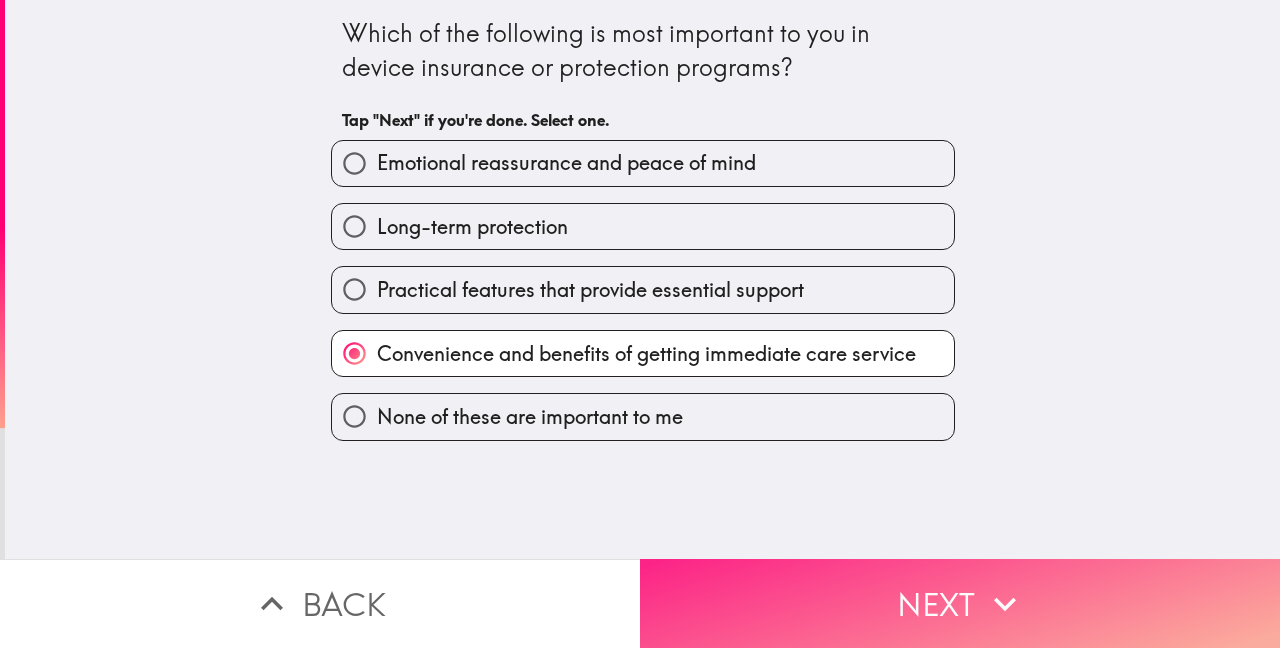 click on "Next" at bounding box center (960, 603) 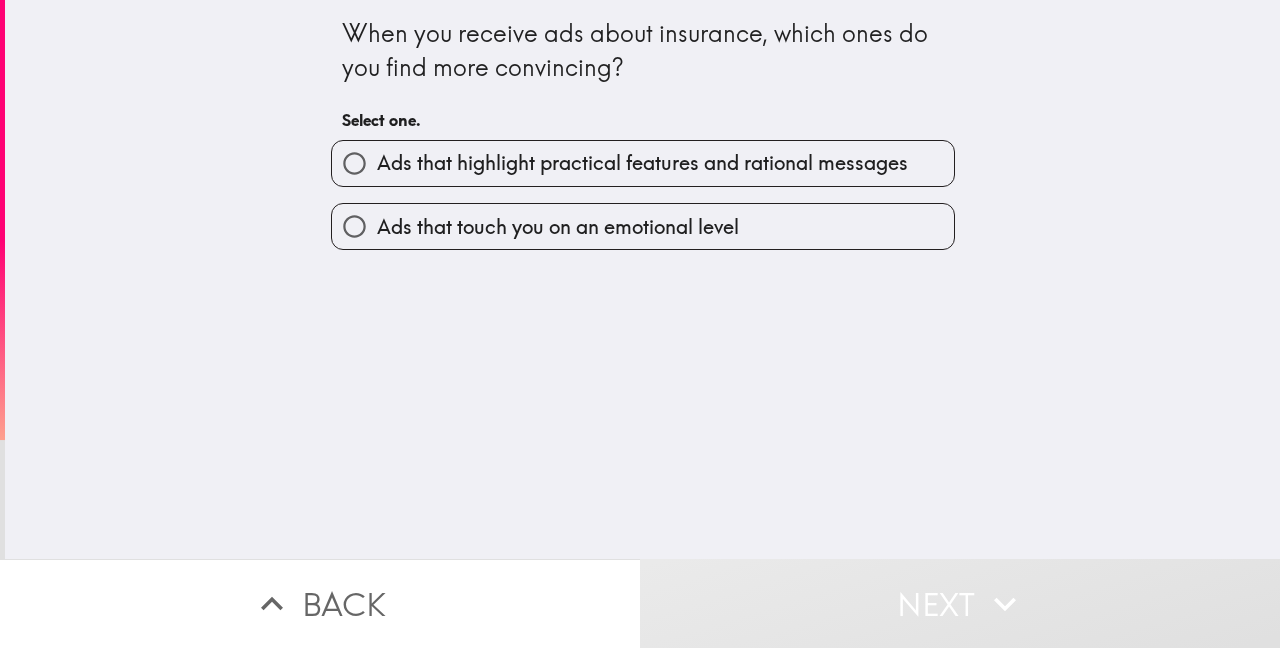 click on "Ads that highlight practical features and rational messages" at bounding box center [642, 163] 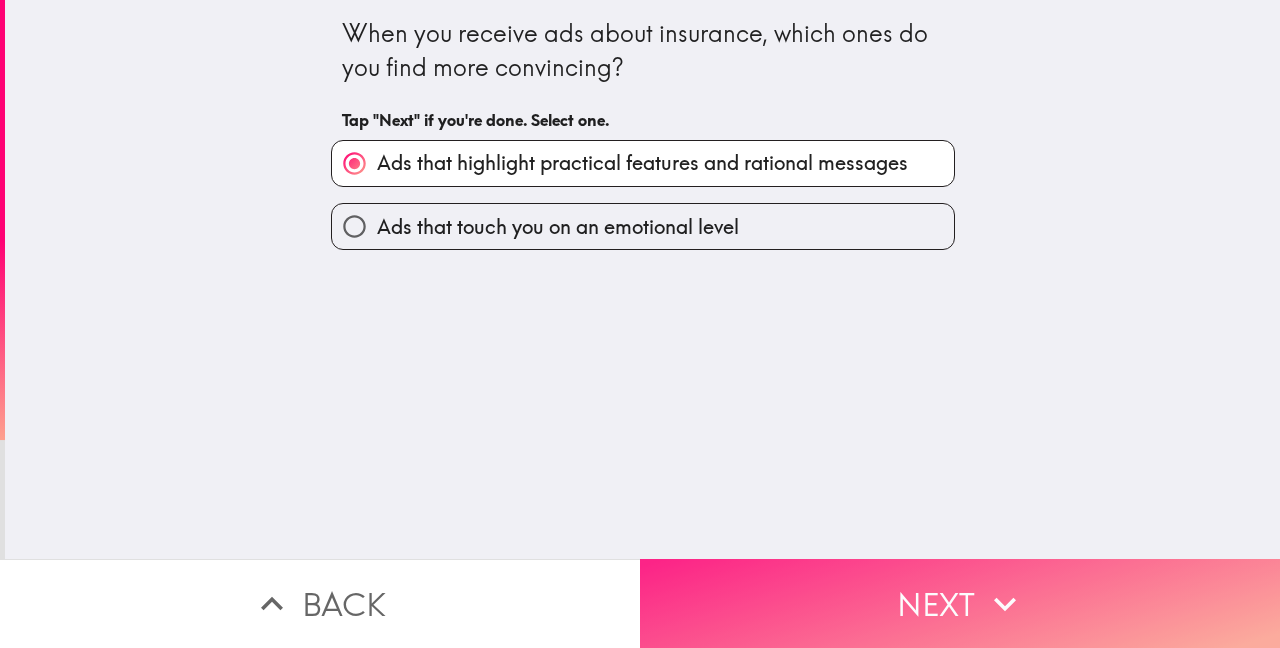 click on "Next" at bounding box center (960, 603) 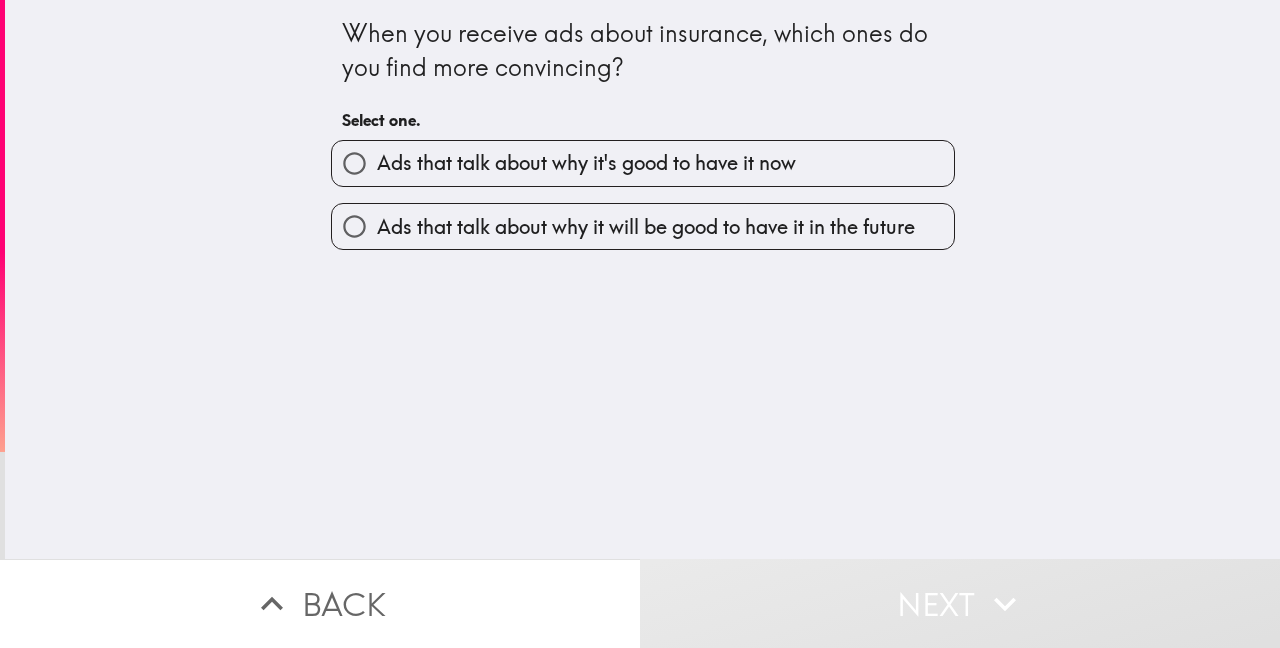 click on "Ads that talk about why it's good to have it now" at bounding box center [586, 163] 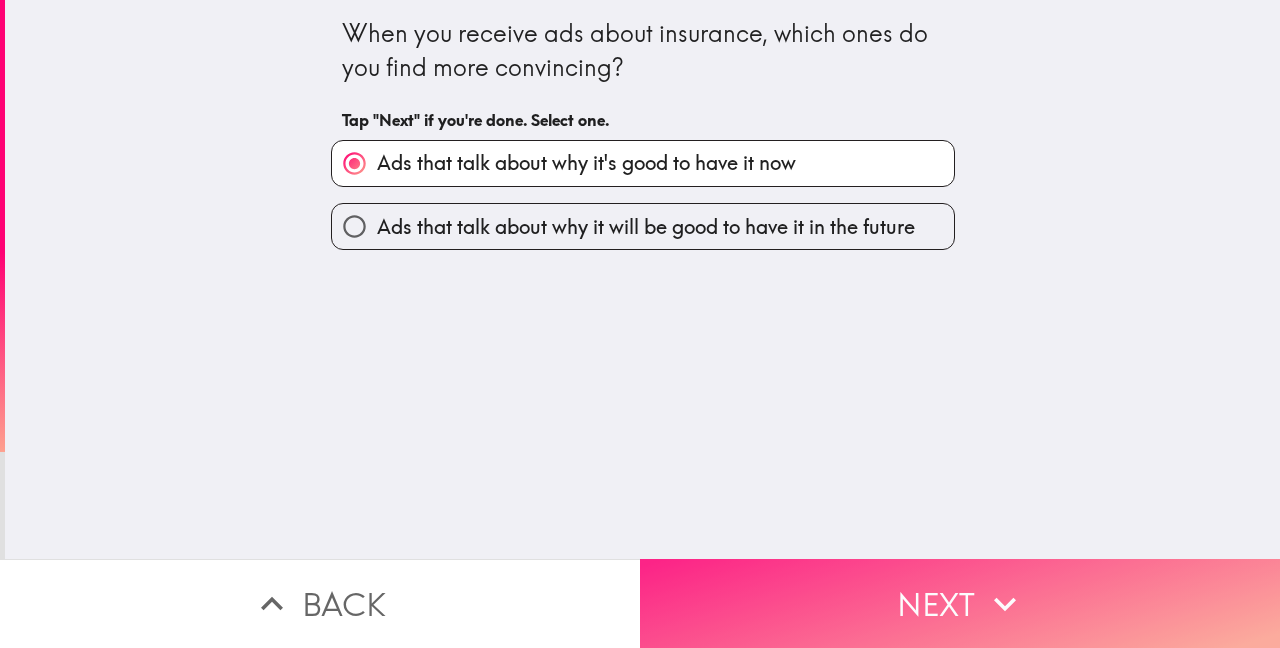 click on "Next" at bounding box center [960, 603] 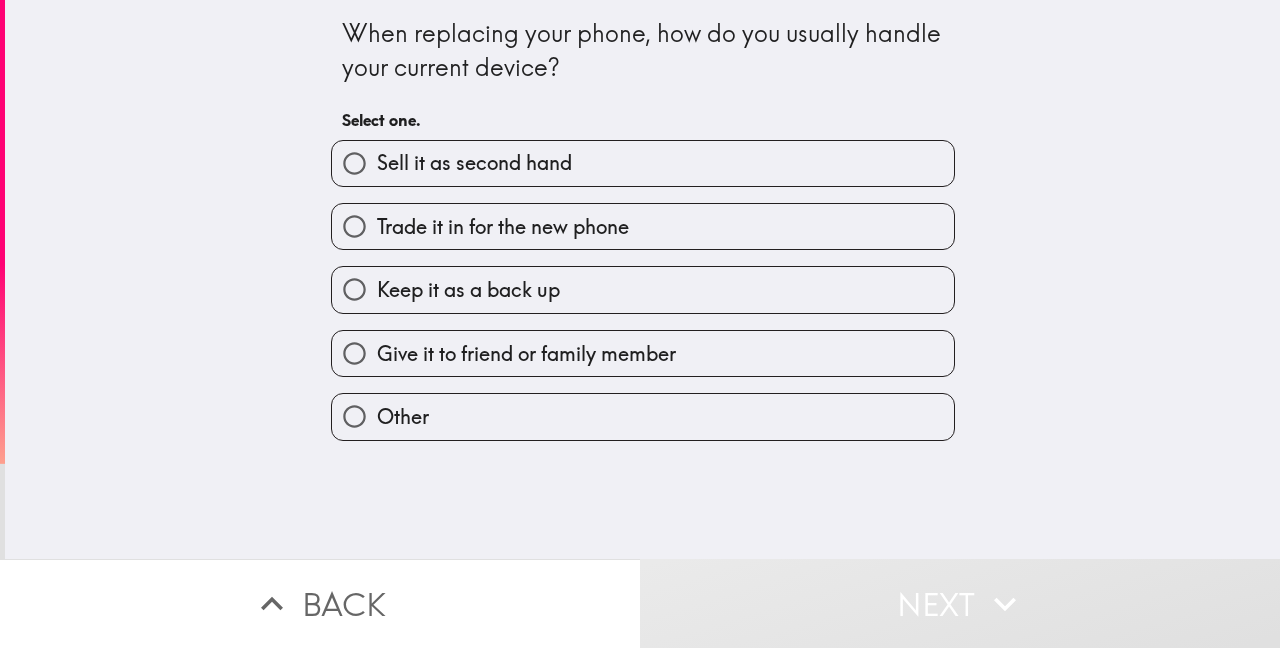 click on "Sell it as second hand" at bounding box center [474, 163] 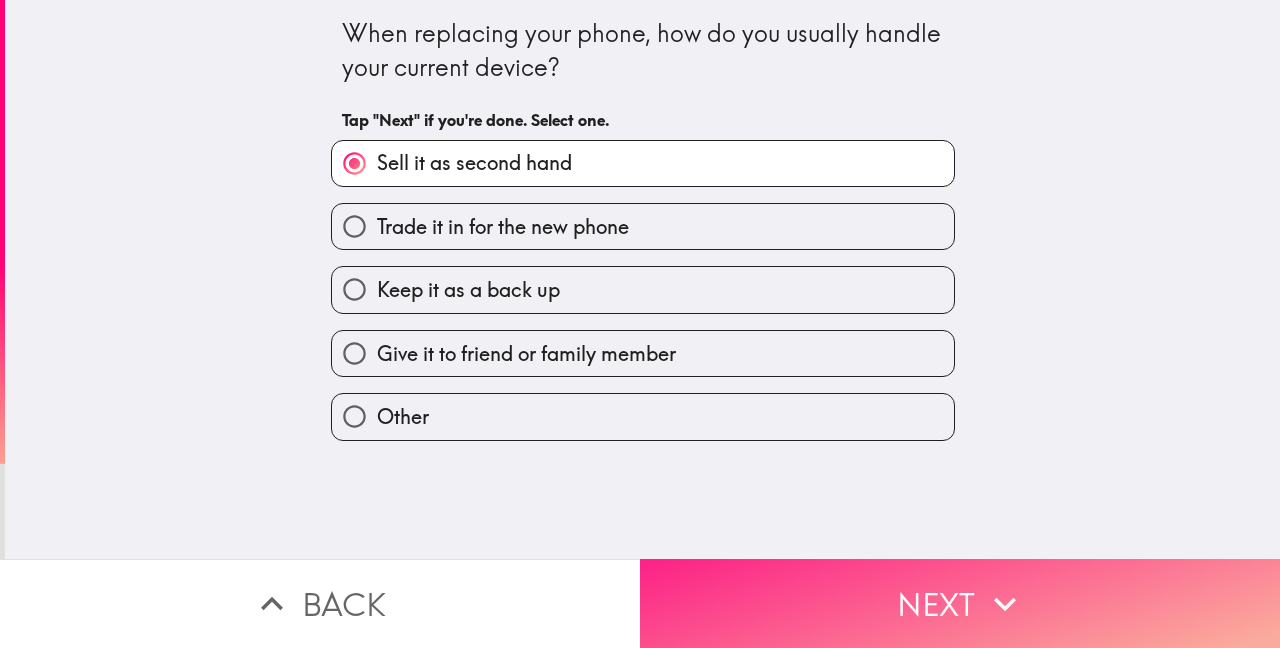 click on "Next" at bounding box center [960, 603] 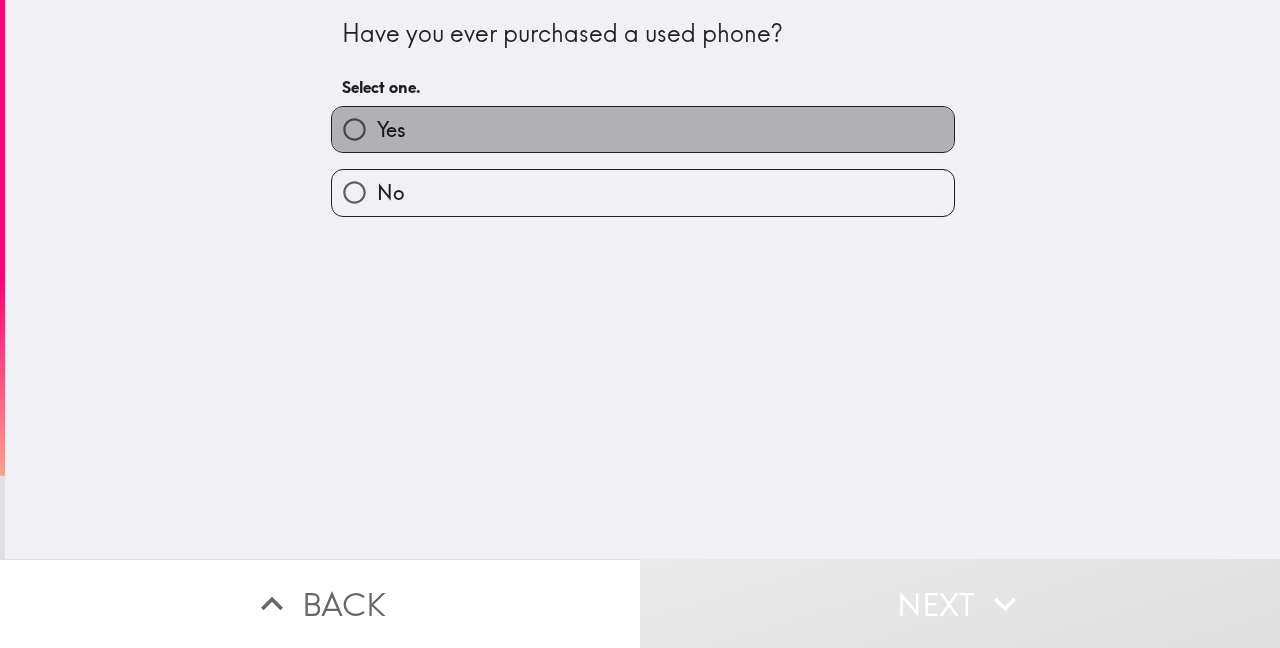 click on "Yes" at bounding box center [643, 129] 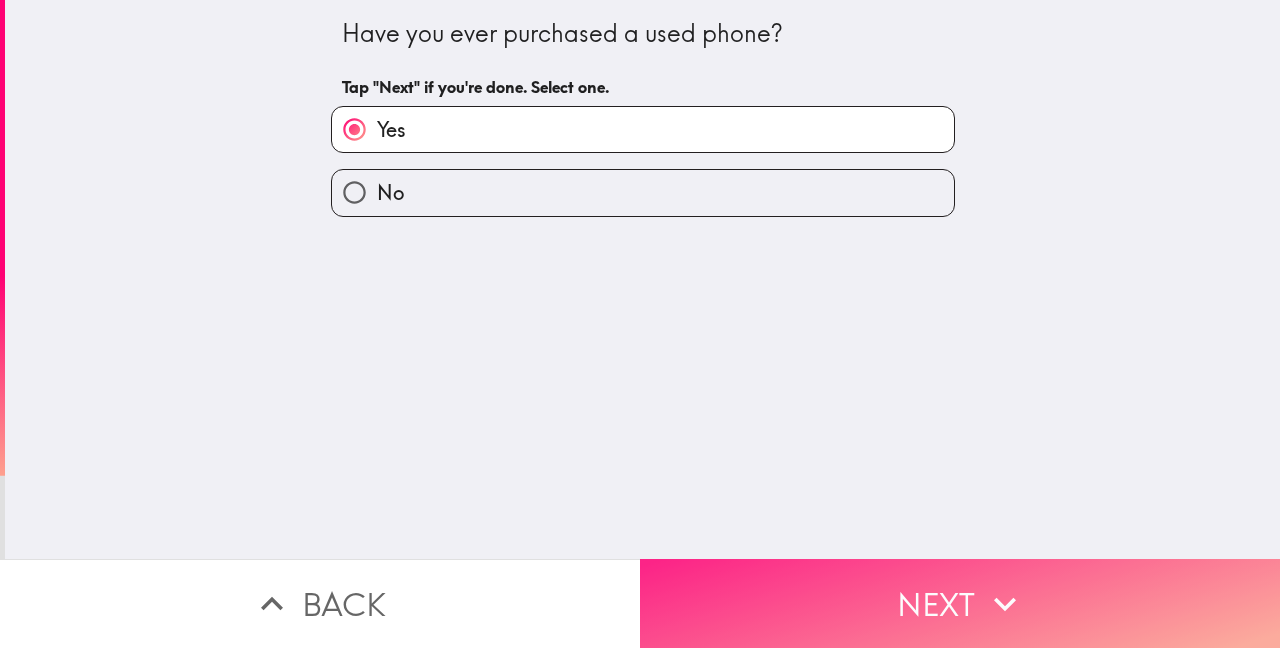 click on "Next" at bounding box center (960, 603) 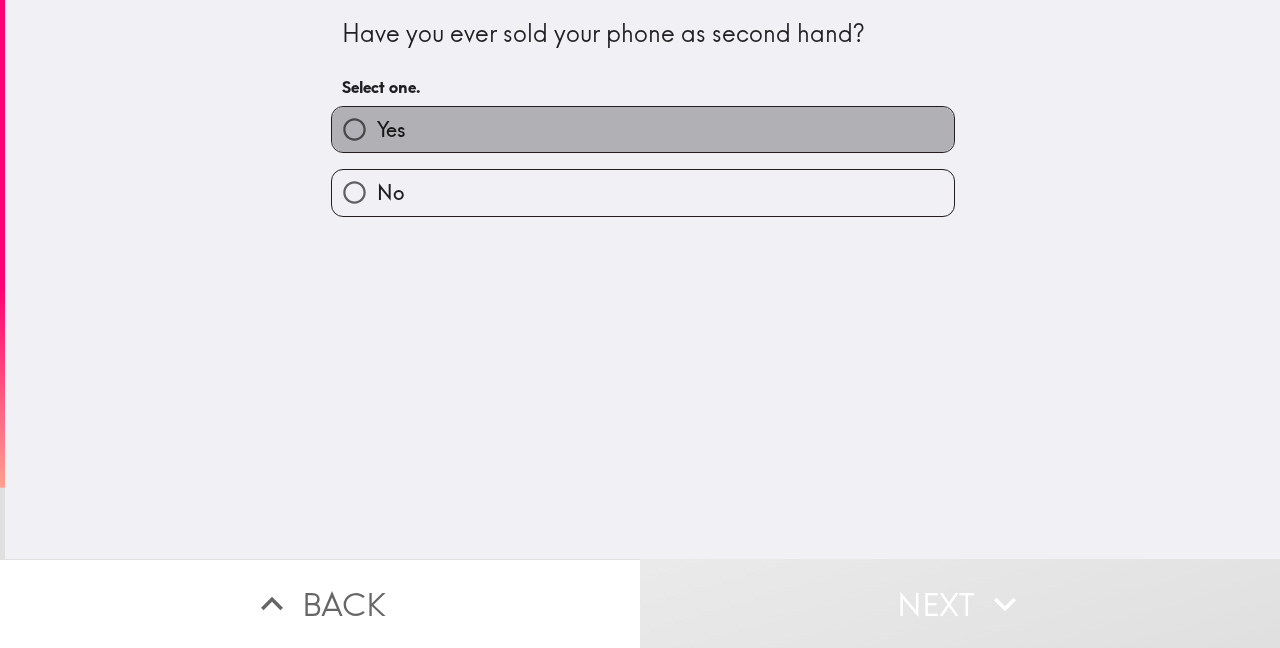 click on "Yes" at bounding box center [643, 129] 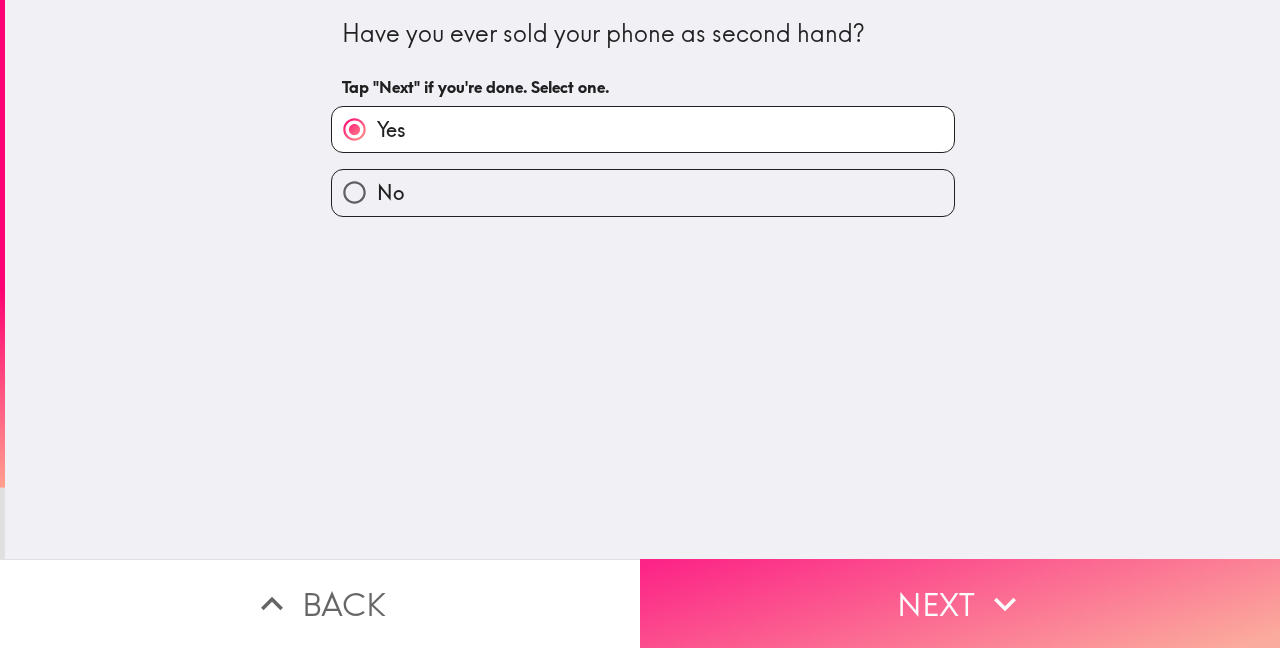 click on "Next" at bounding box center (960, 603) 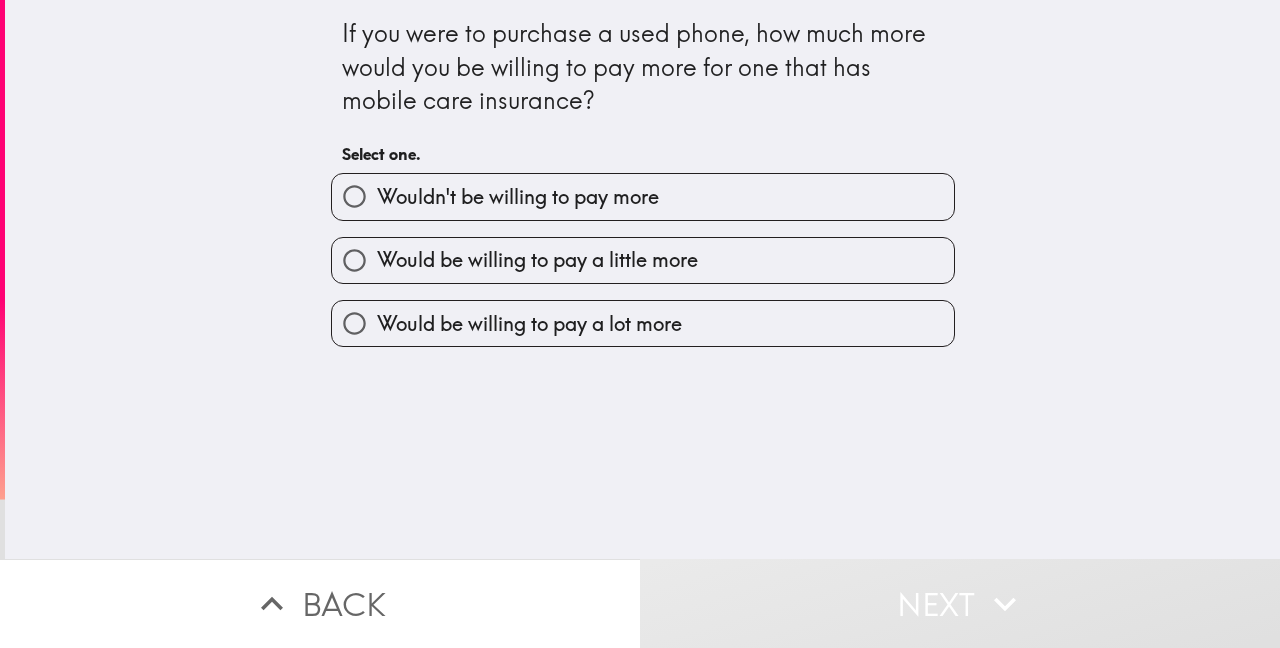 click on "Would be willing to pay a little more" at bounding box center [537, 260] 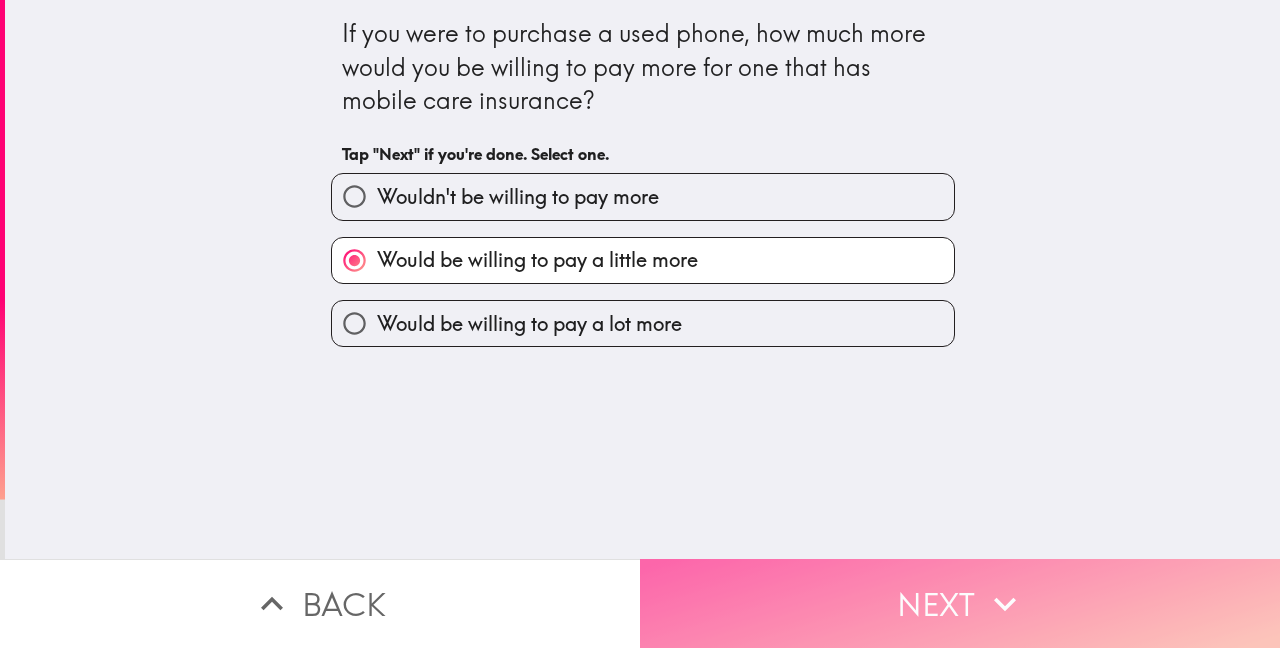 click on "Next" at bounding box center (960, 603) 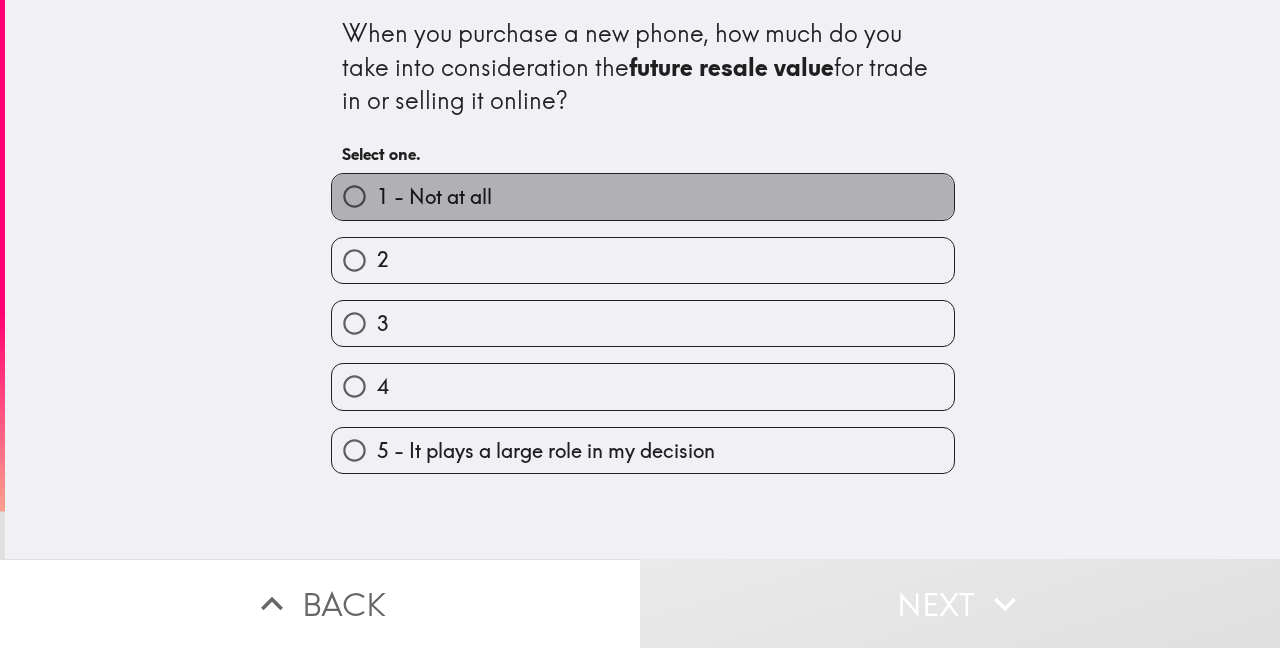 click on "1 - Not at all" at bounding box center [643, 196] 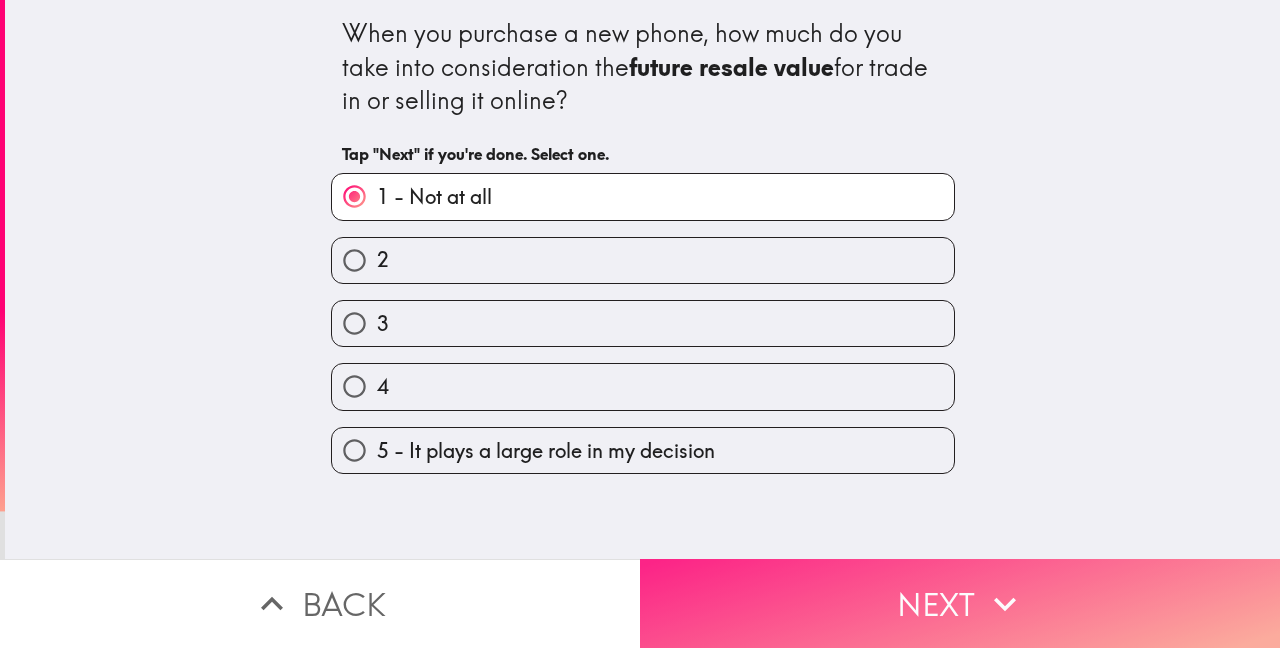 click on "Next" at bounding box center (960, 603) 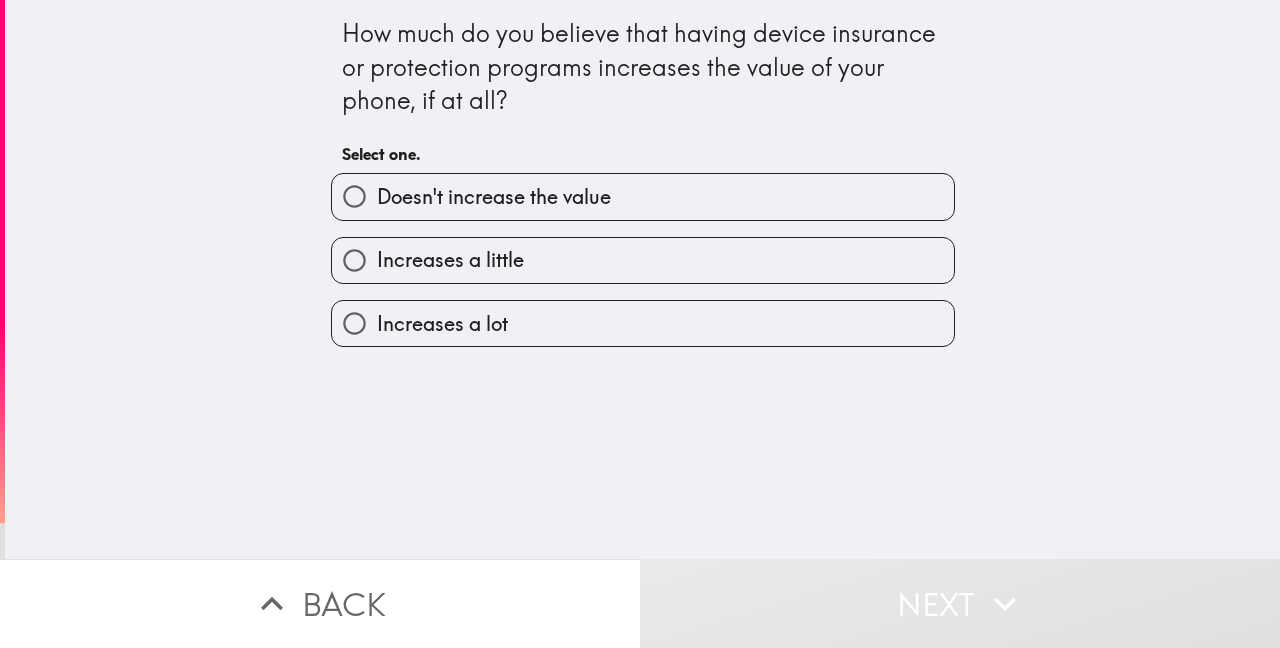 click on "Doesn't increase the value" at bounding box center (643, 196) 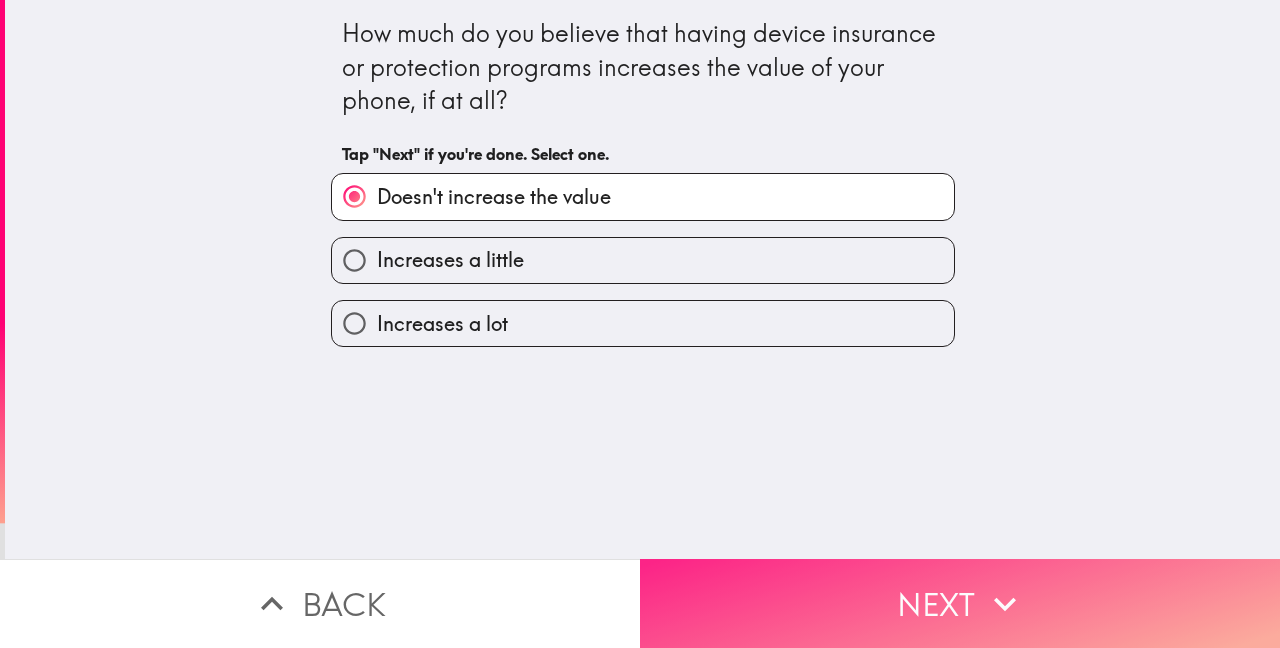 click on "Next" at bounding box center [960, 603] 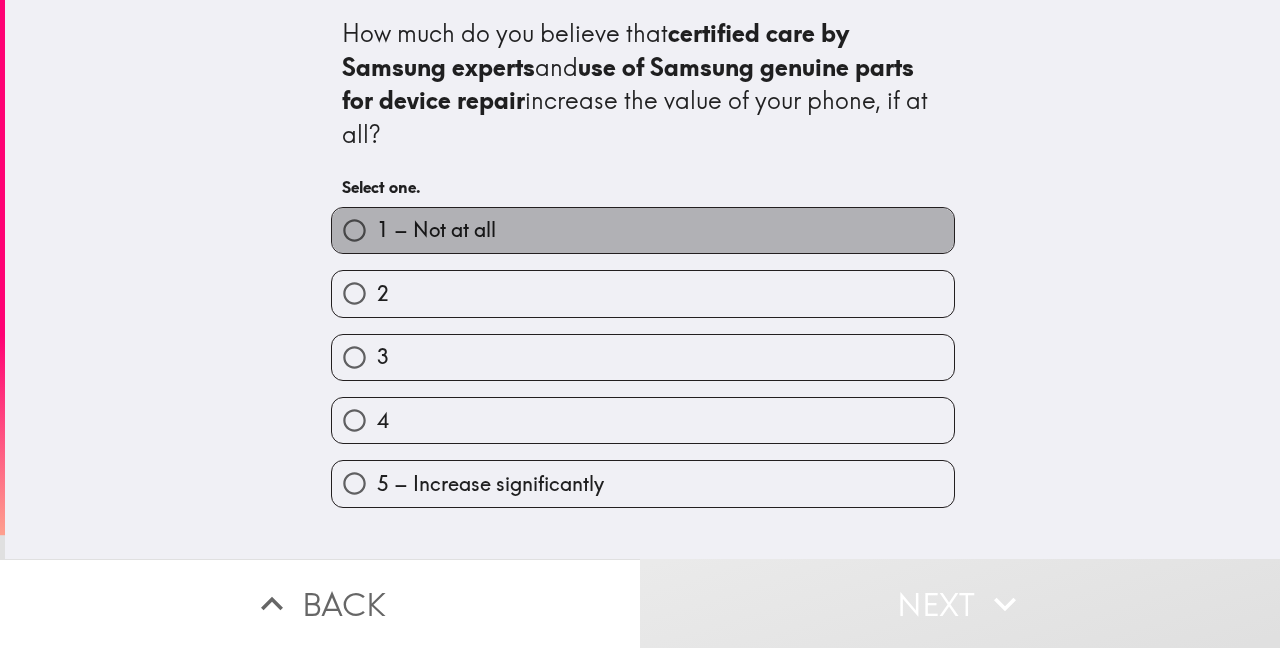 click on "1 – Not at all" at bounding box center [643, 230] 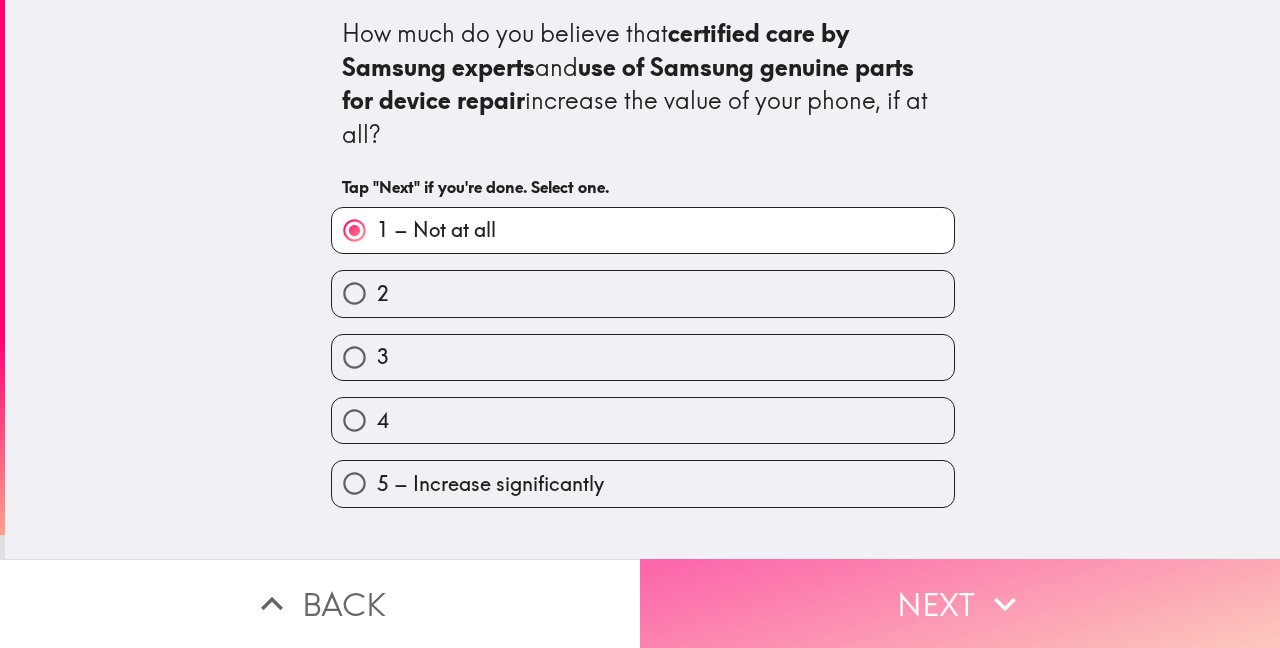 click on "Next" at bounding box center [960, 603] 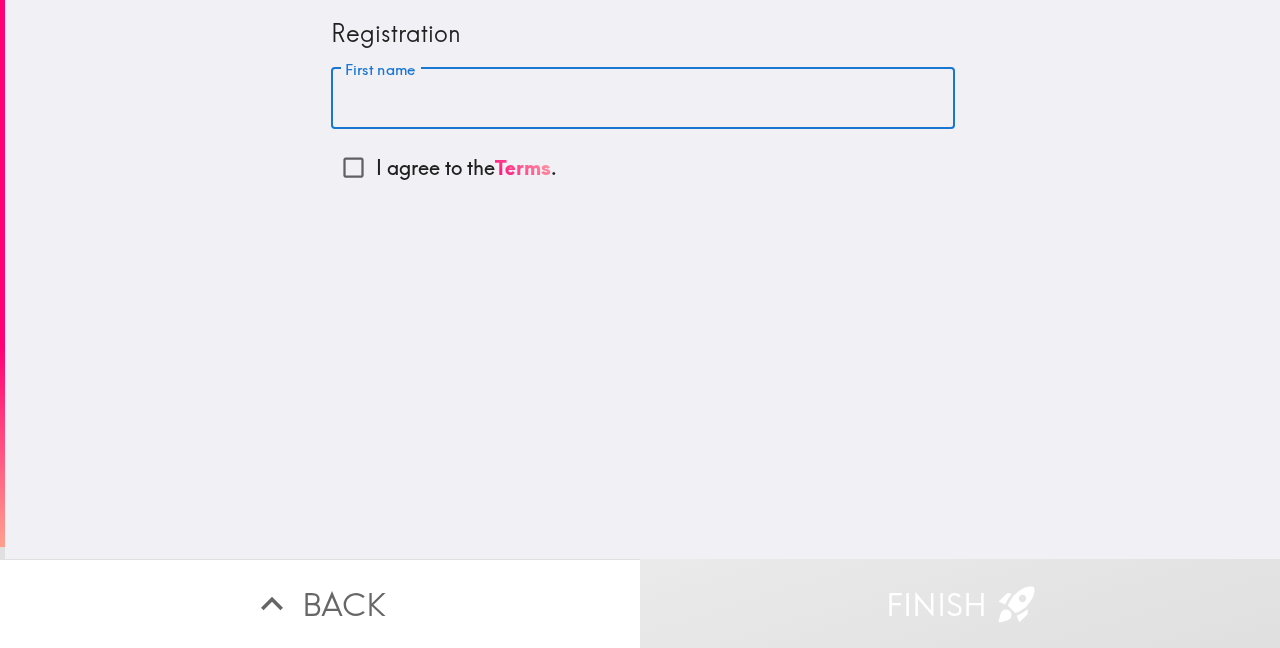 click on "First name" at bounding box center [643, 99] 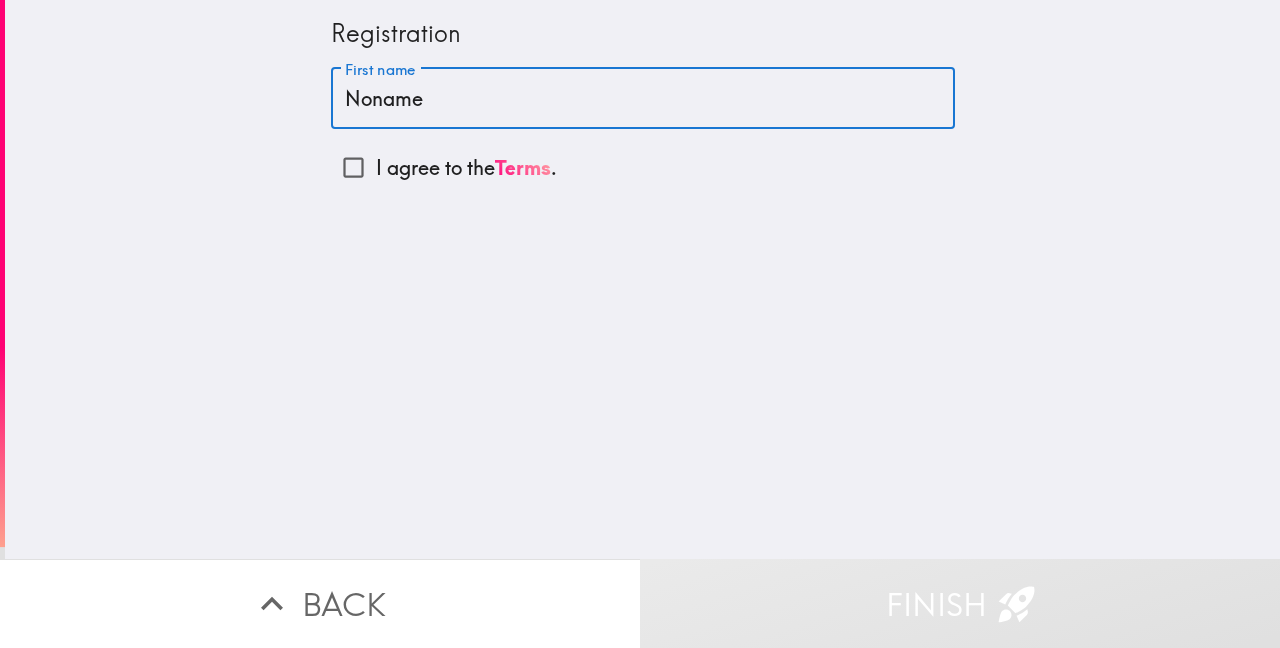 type on "Noname" 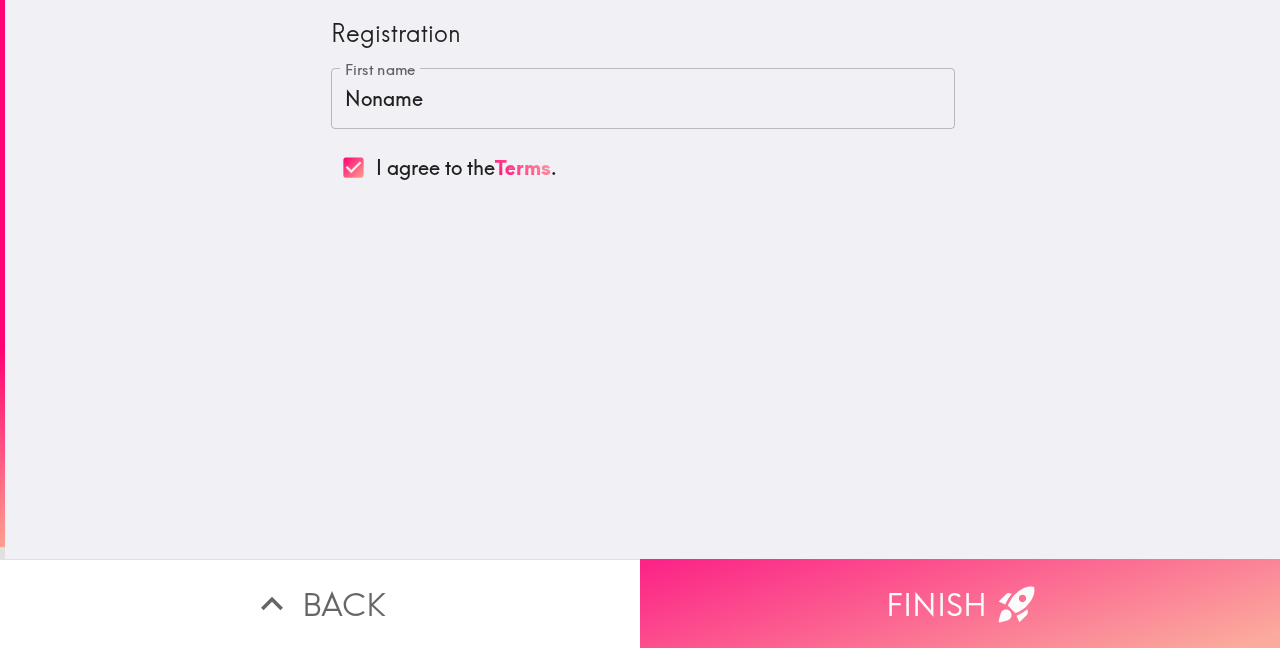 click on "Finish" at bounding box center [960, 603] 